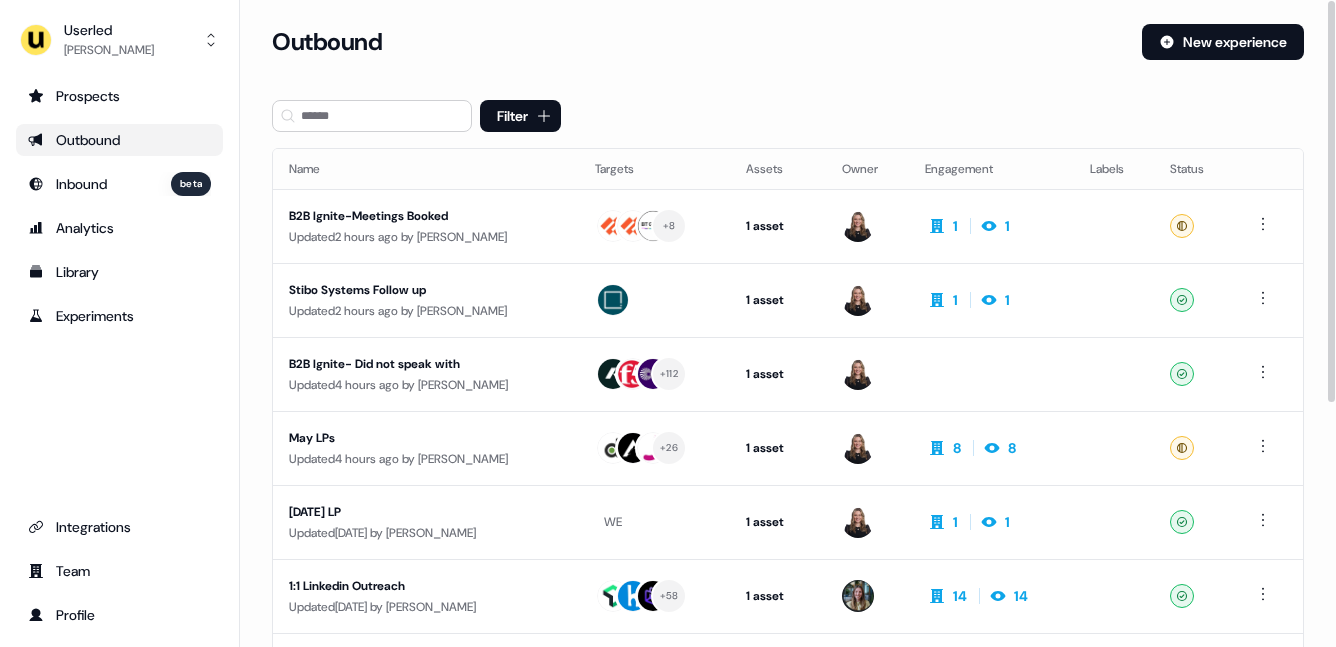 scroll, scrollTop: 0, scrollLeft: 0, axis: both 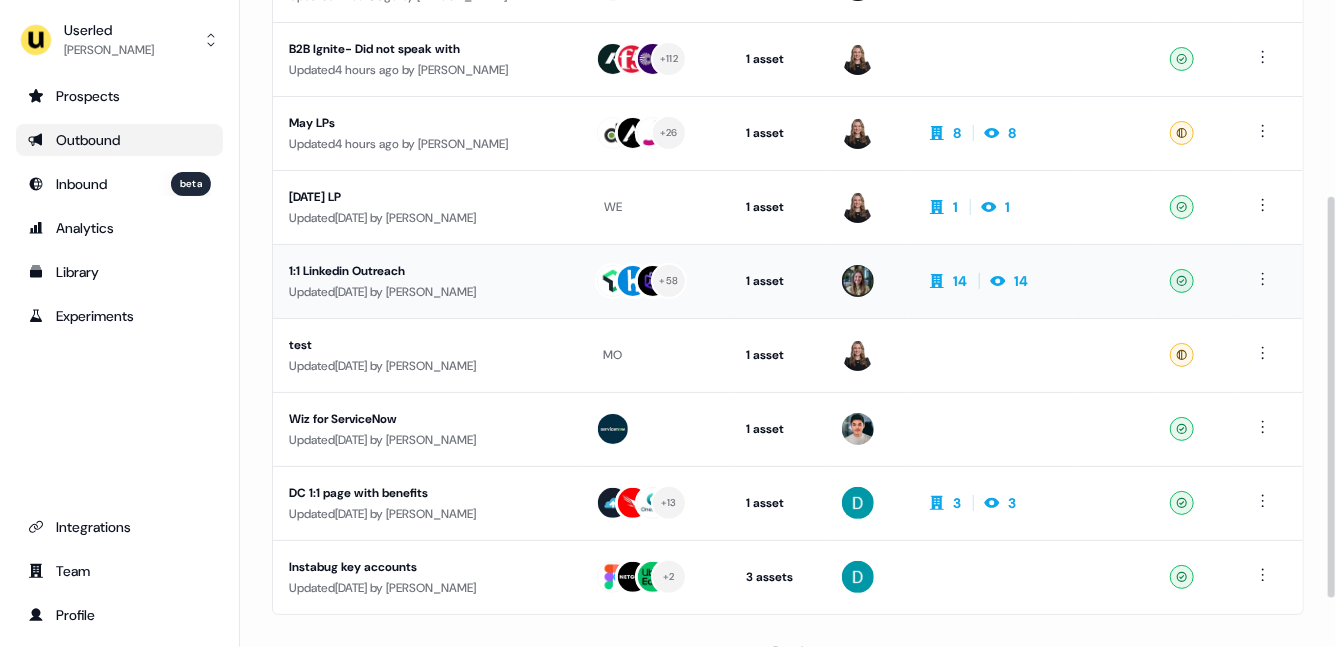 click on "Updated  3 days ago   by   David Cruickshank" at bounding box center [426, 514] 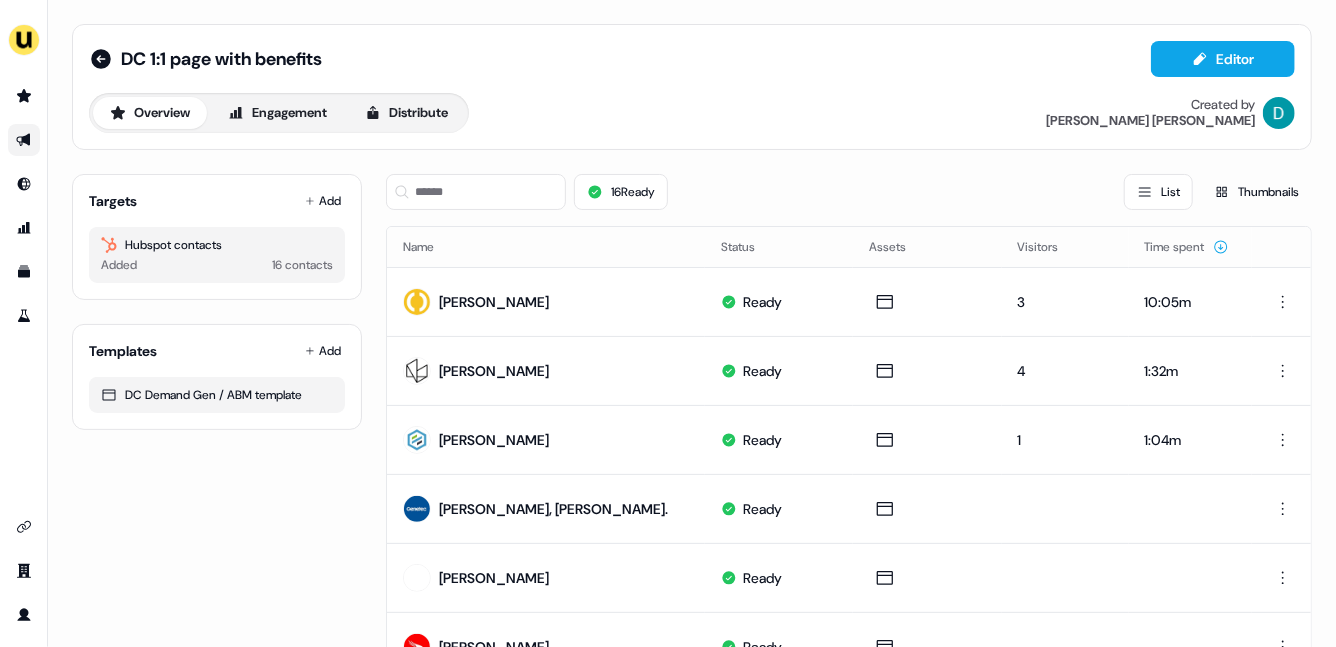 click on "DC 1:1 page with benefits Editor" at bounding box center (692, 59) 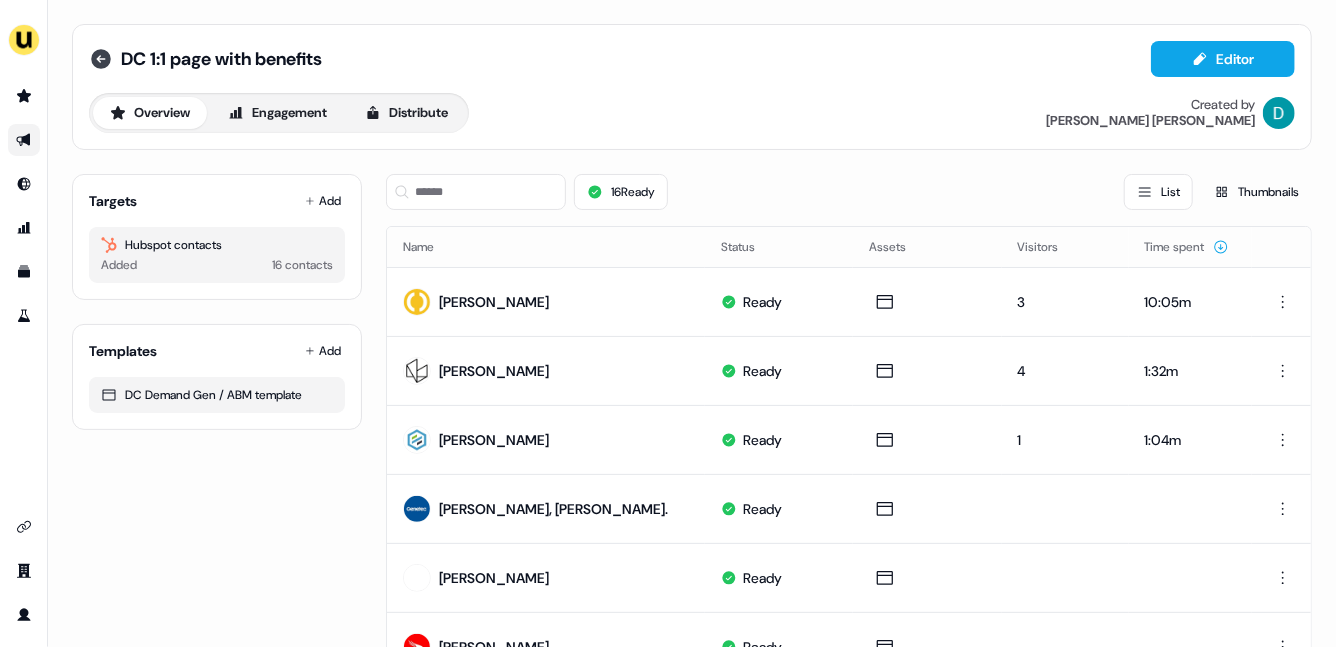 click 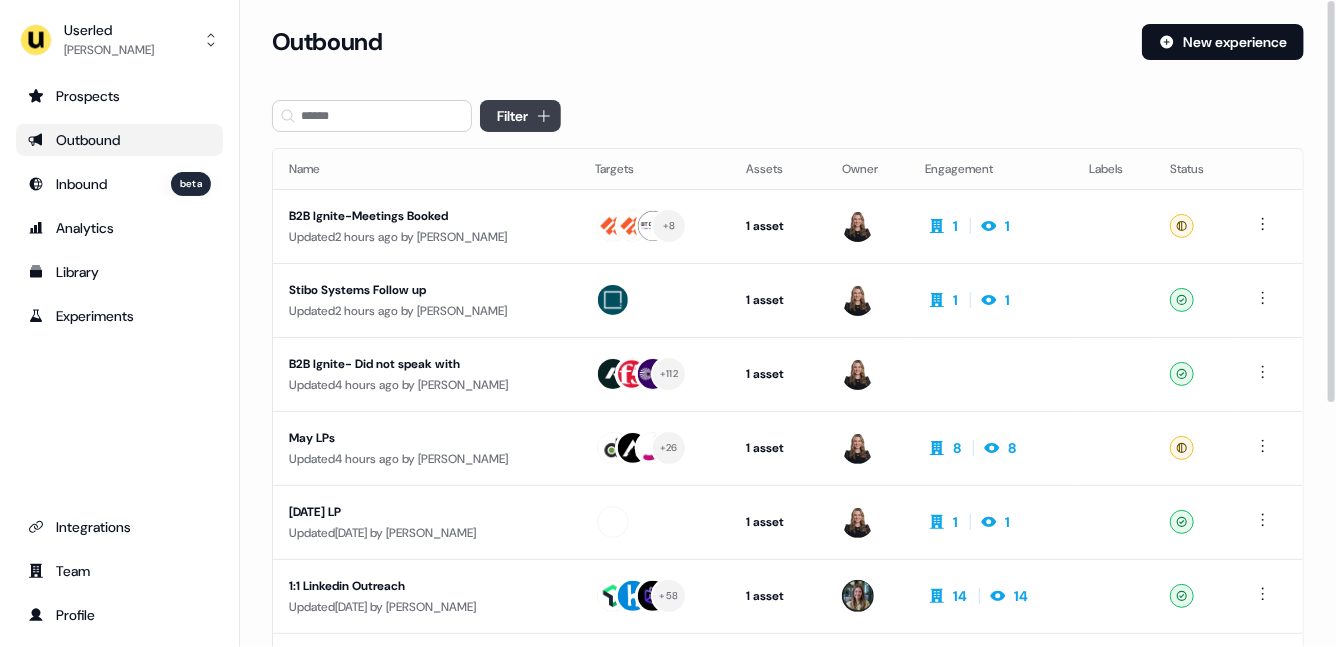 click on "For the best experience switch devices to a bigger screen. Go to Userled.io Userled David Cruickshank Prospects Outbound Inbound beta Analytics Library Experiments Integrations Team Profile Loading... Outbound New experience Filter Name Targets Assets Owner Engagement Labels Status B2B Ignite-Meetings Booked Updated  2 hours ago   by   Geneviève Ladouceur + 8 1   asset Outreach (Starter) 1 1 Ready Stibo Systems Follow up Updated  2 hours ago   by   Geneviève Ladouceur 1   asset Post-demo follow-up 1 1 Ready B2B Ignite- Did not speak with Updated  4 hours ago   by   Geneviève Ladouceur + 112 1   asset Outreach (Starter) Ready May LPs Updated  4 hours ago   by   Geneviève Ladouceur + 26 1   asset Outreach (Starter) 8 8 Ready Monday LP Updated  3 days ago   by   Geneviève Ladouceur 1   asset Outreach (Starter) 1 1 Ready 1:1 Linkedin Outreach  Updated  3 days ago   by   Charlotte Stone + 58 1   asset Outreach (Starter) 14 14 Ready test Updated  3 days ago   by   Geneviève Ladouceur 1   asset Ready" at bounding box center (668, 323) 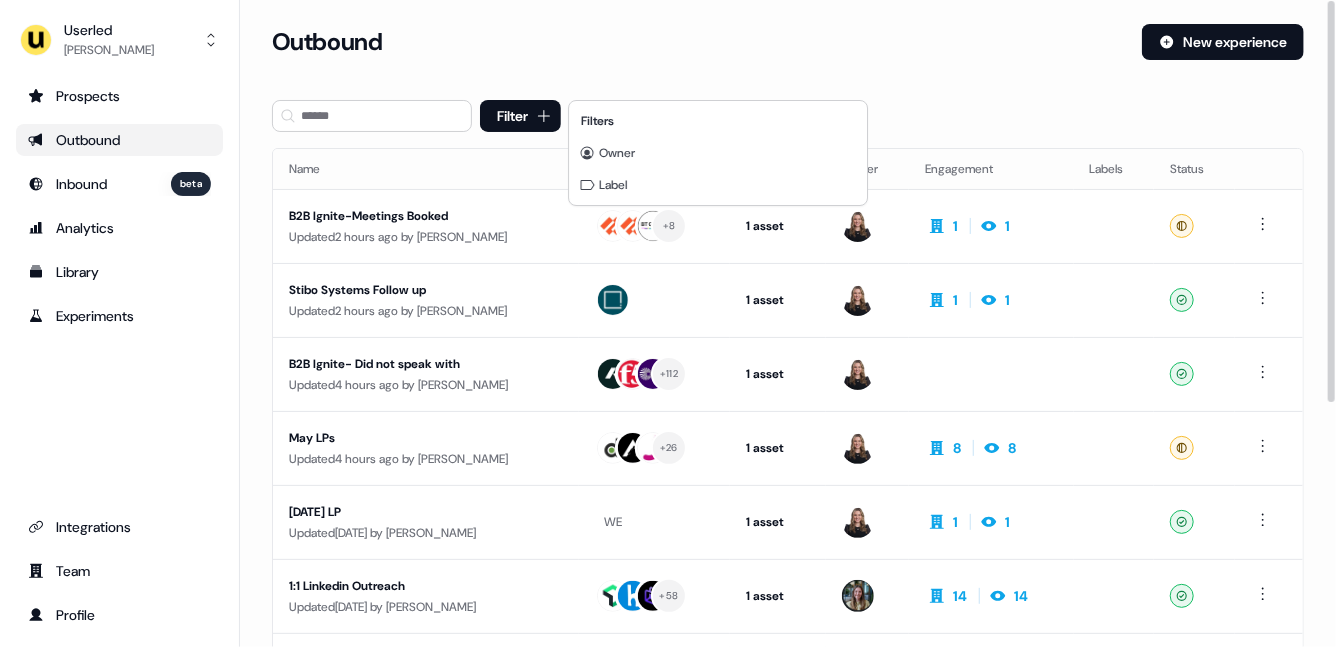 click on "Filters" at bounding box center [718, 121] 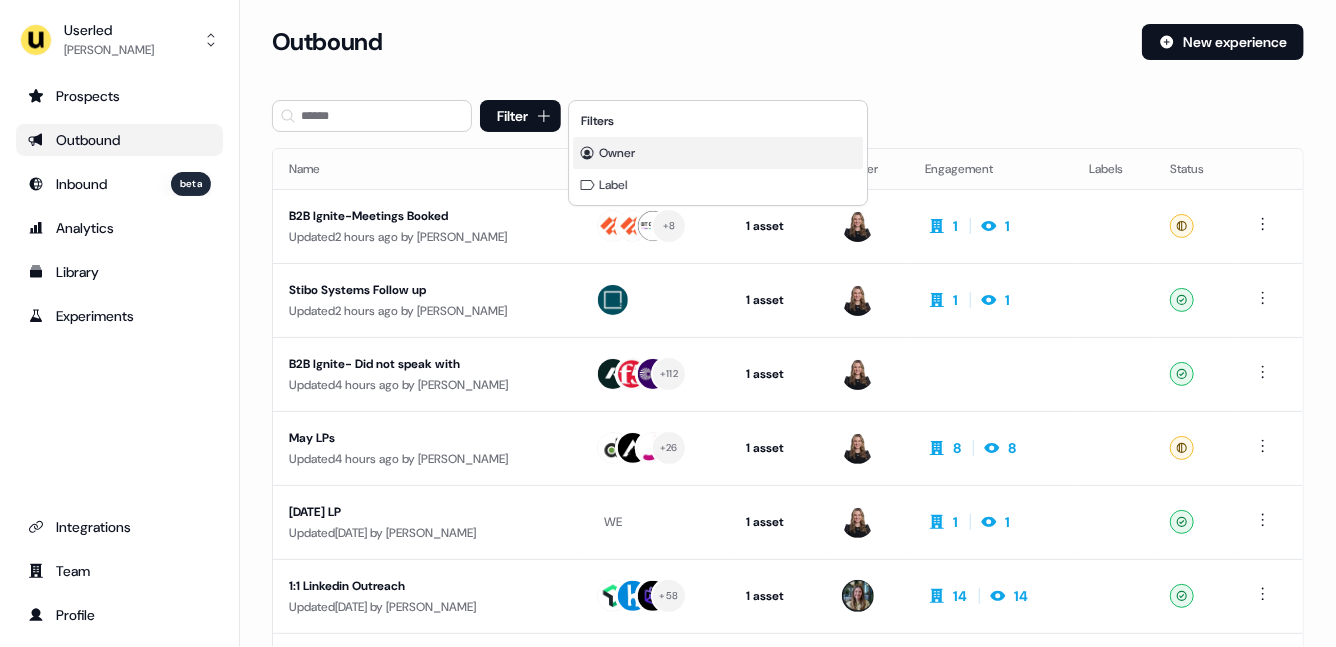 click on "Owner" at bounding box center (718, 153) 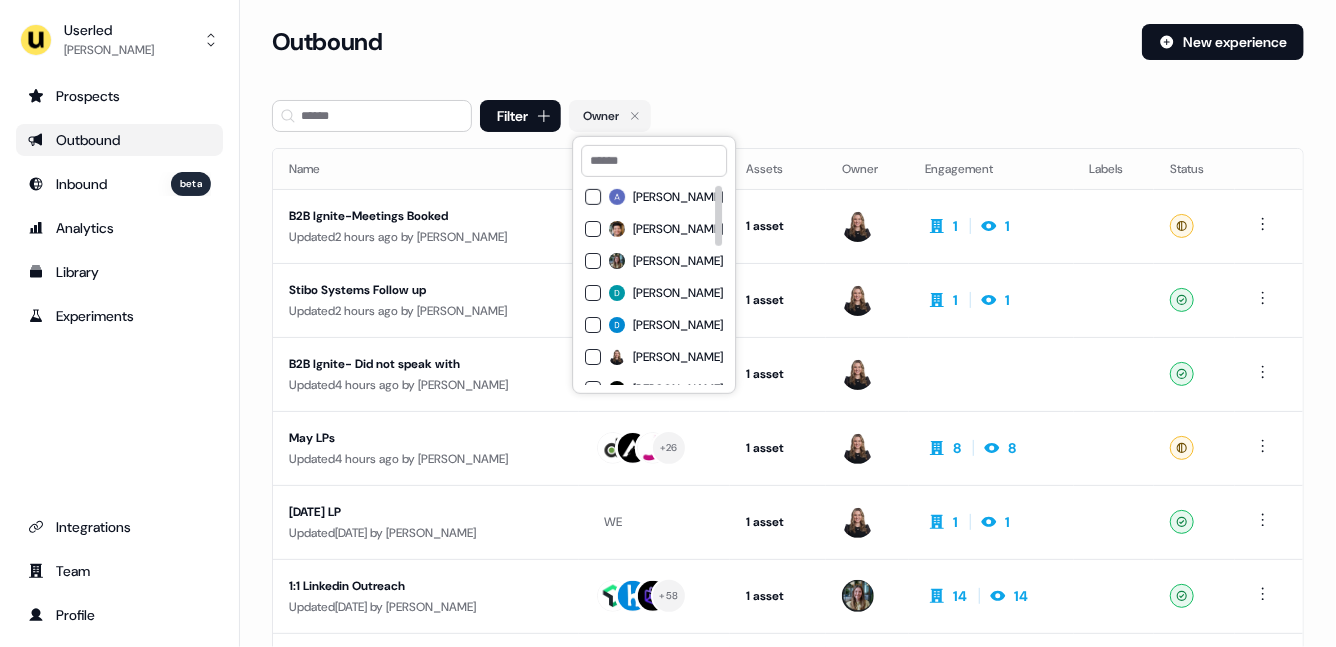 click on "David Cruickshank" at bounding box center [678, 293] 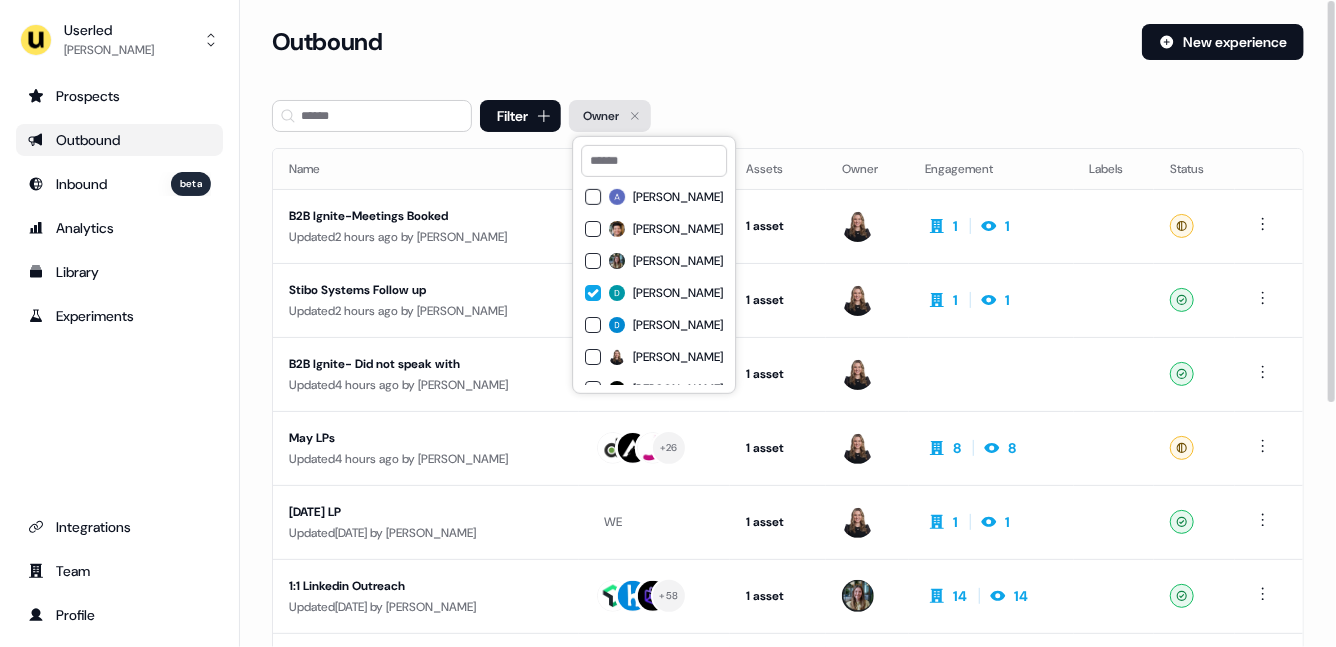 click on "Owner" at bounding box center [610, 116] 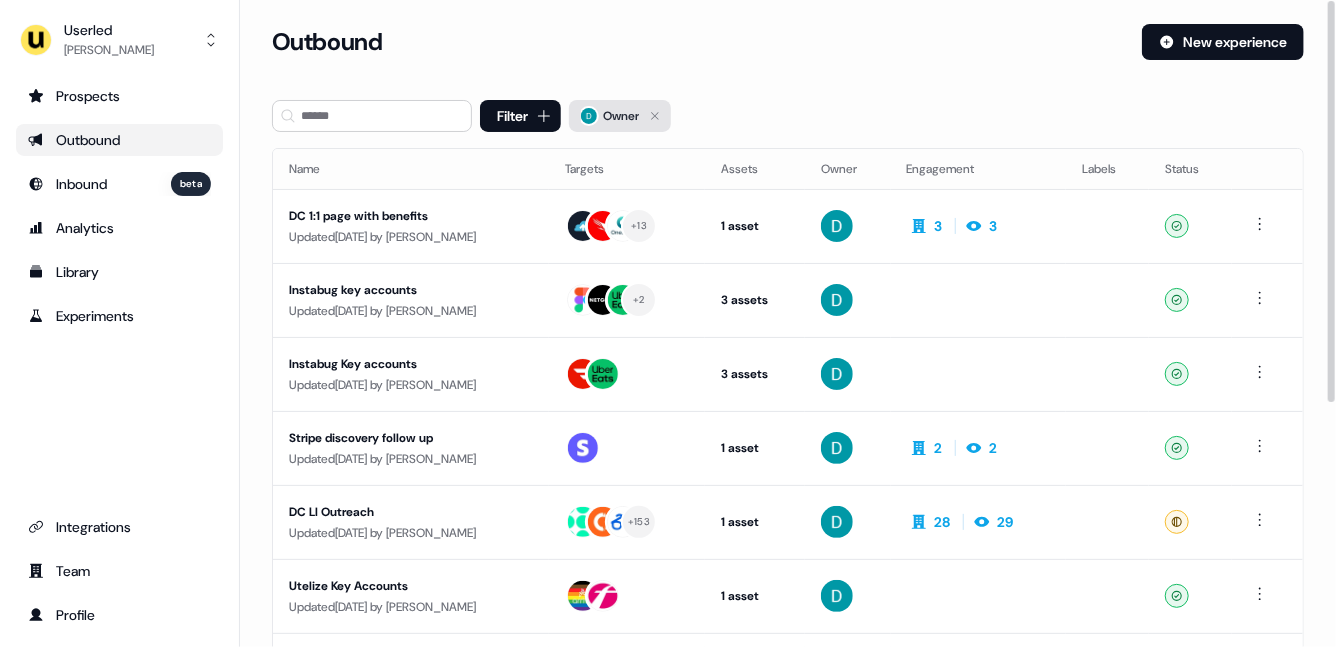 click 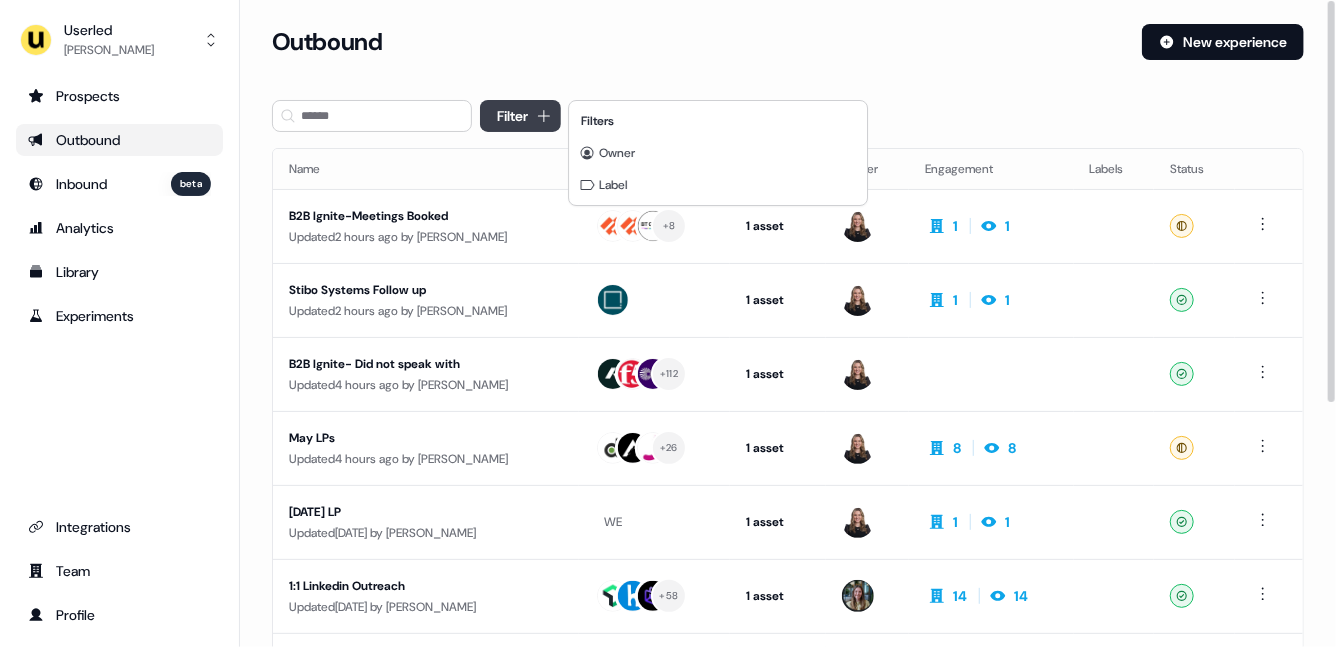 click on "For the best experience switch devices to a bigger screen. Go to Userled.io Userled David Cruickshank Prospects Outbound Inbound beta Analytics Library Experiments Integrations Team Profile Loading... Outbound New experience Filter Name Targets Assets Owner Engagement Labels Status B2B Ignite-Meetings Booked Updated  2 hours ago   by   Geneviève Ladouceur + 8 1   asset Outreach (Starter) 1 1 Ready Stibo Systems Follow up Updated  2 hours ago   by   Geneviève Ladouceur 1   asset Post-demo follow-up 1 1 Ready B2B Ignite- Did not speak with Updated  4 hours ago   by   Geneviève Ladouceur + 112 1   asset Outreach (Starter) Ready May LPs Updated  4 hours ago   by   Geneviève Ladouceur + 26 1   asset Outreach (Starter) 8 8 Ready Monday LP Updated  3 days ago   by   Geneviève Ladouceur WE 1   asset Outreach (Starter) 1 1 Ready 1:1 Linkedin Outreach  Updated  3 days ago   by   Charlotte Stone + 58 1   asset Outreach (Starter) 14 14 Ready test Updated  3 days ago   by   Geneviève Ladouceur MO 1   asset" at bounding box center [668, 323] 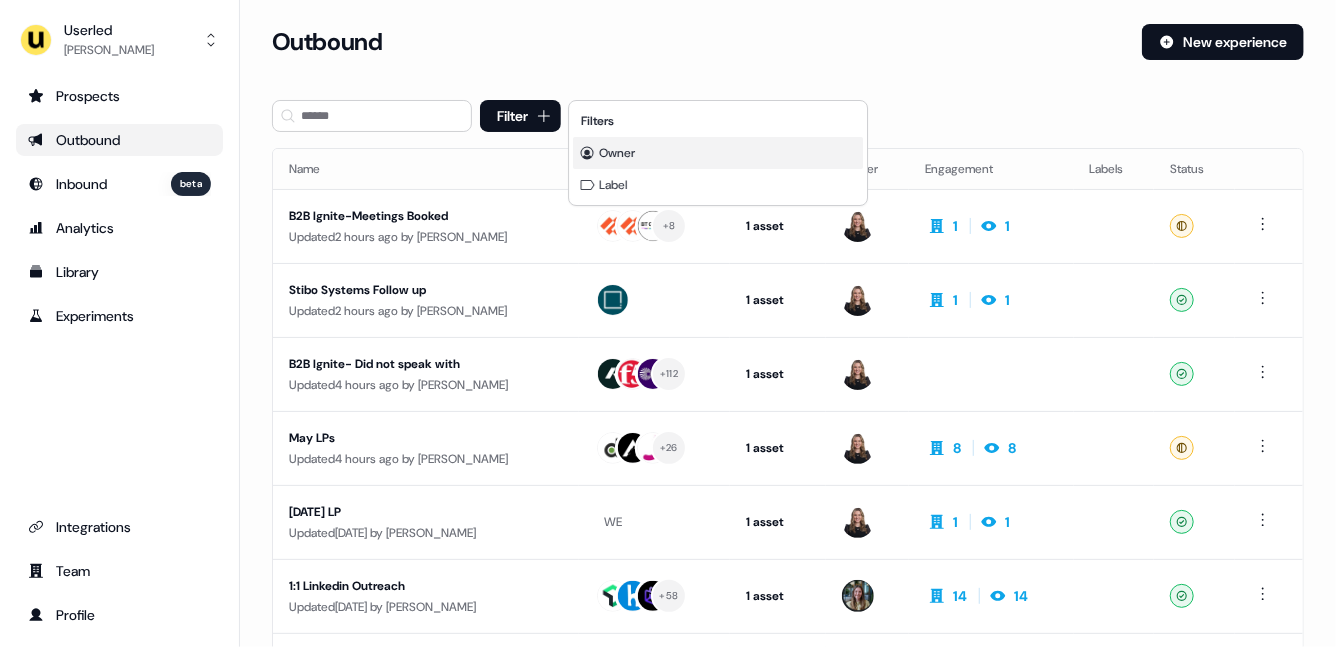 click on "Owner" at bounding box center (617, 153) 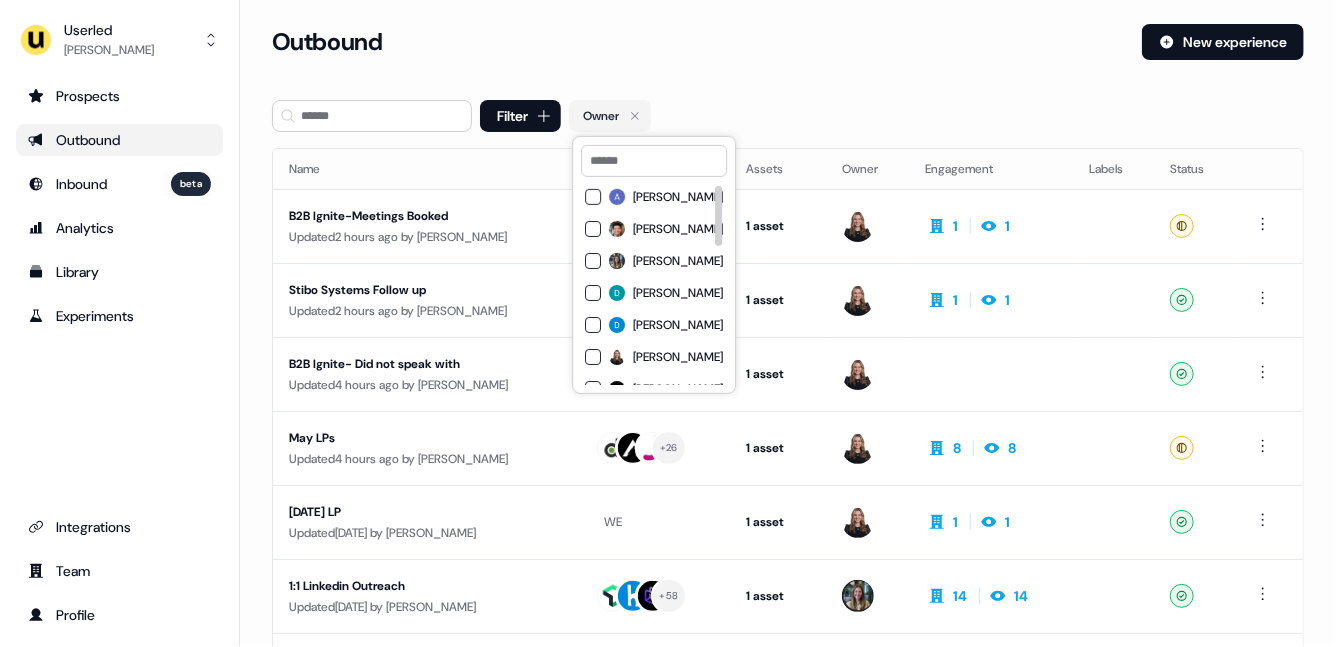 click on "David Cruickshank" at bounding box center [678, 293] 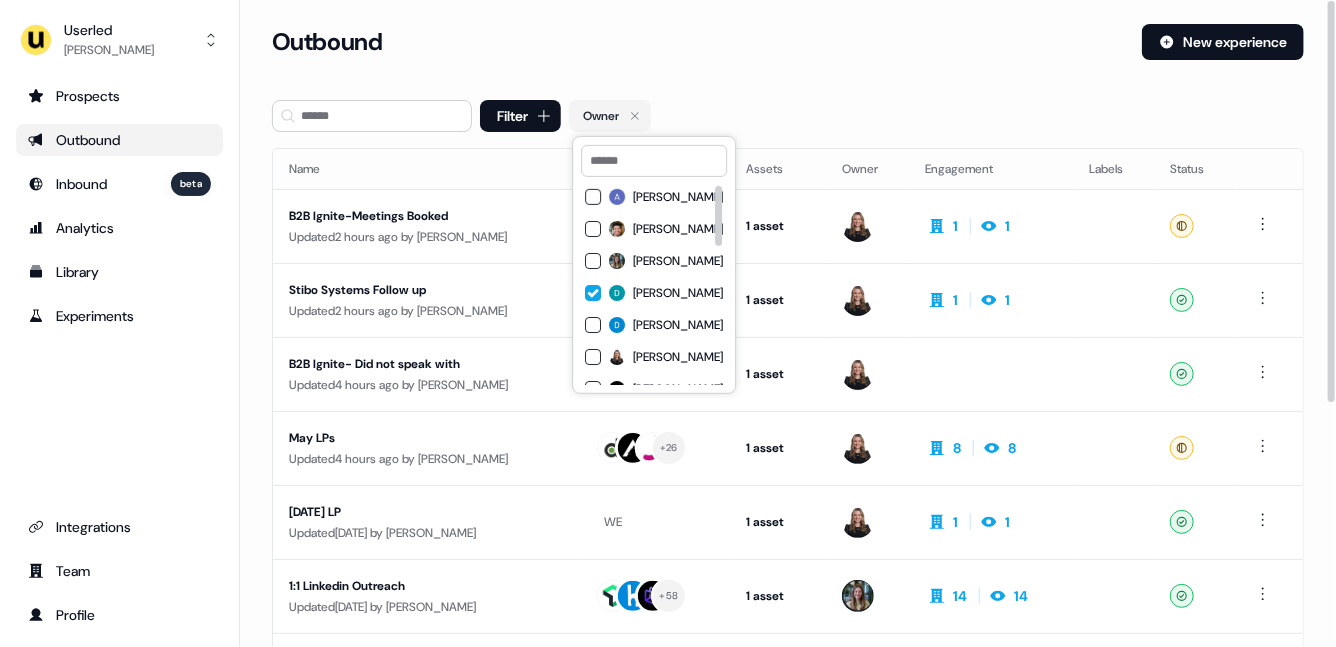 click on "Outbound New experience" at bounding box center (788, 54) 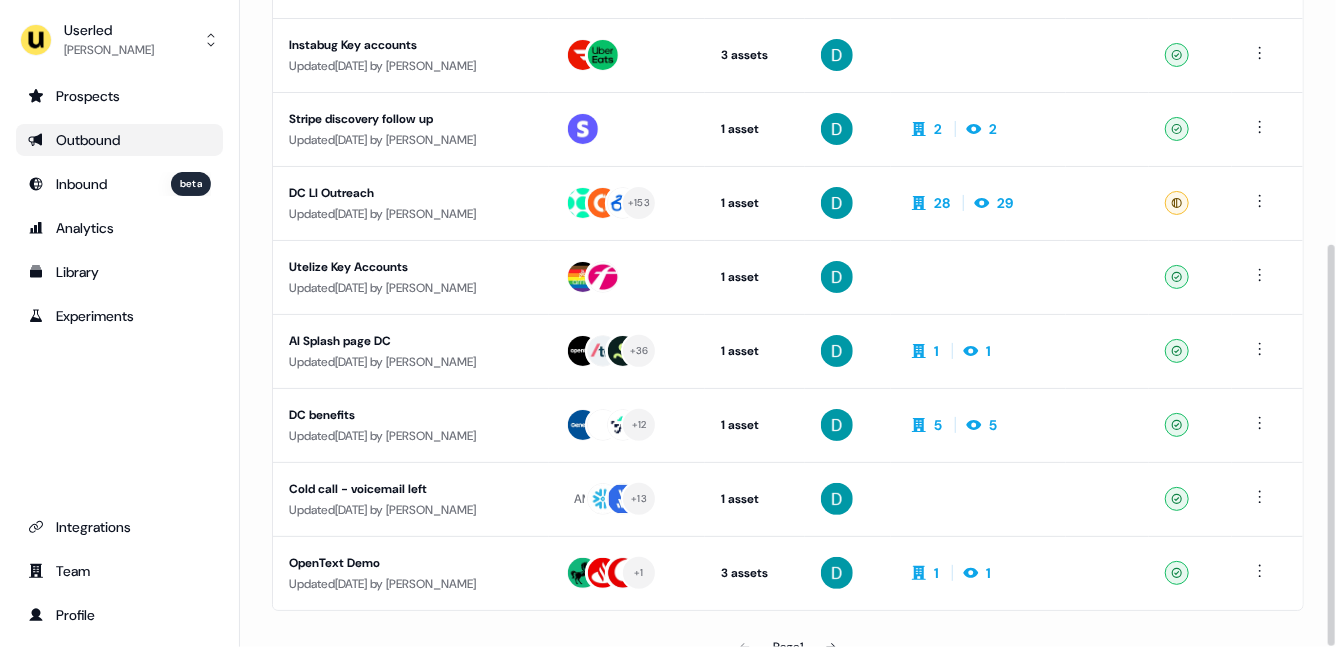 scroll, scrollTop: 393, scrollLeft: 0, axis: vertical 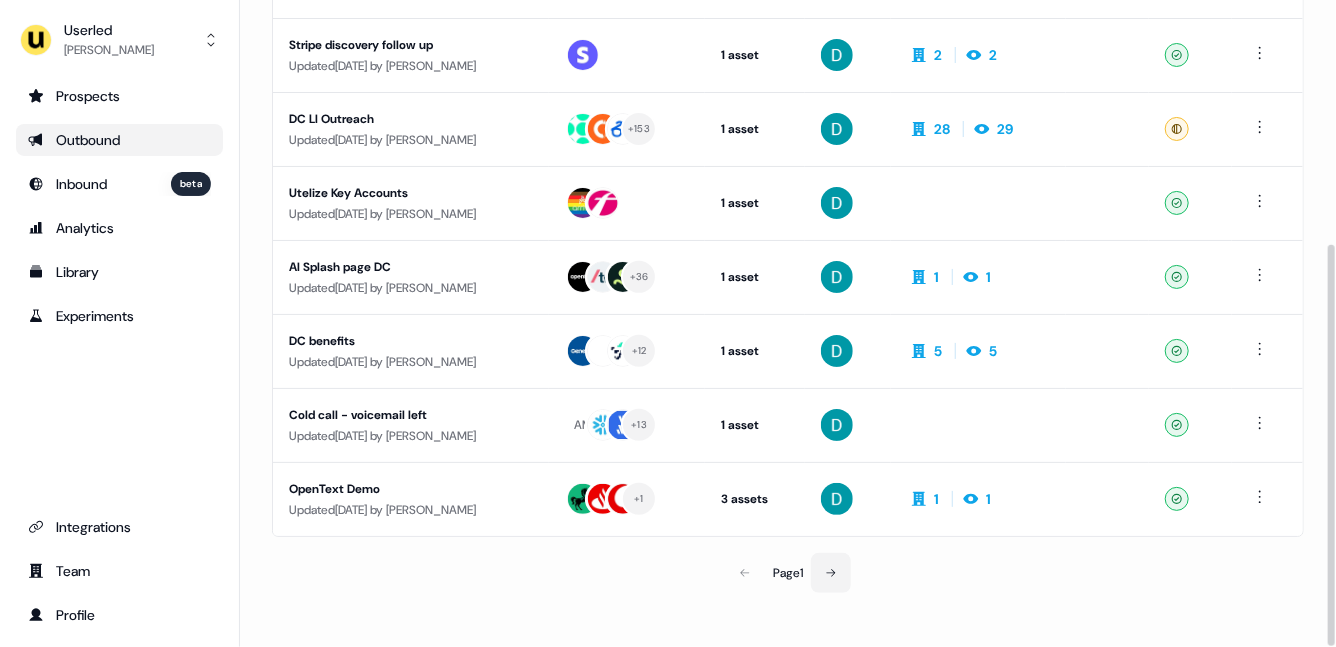 click at bounding box center (831, 573) 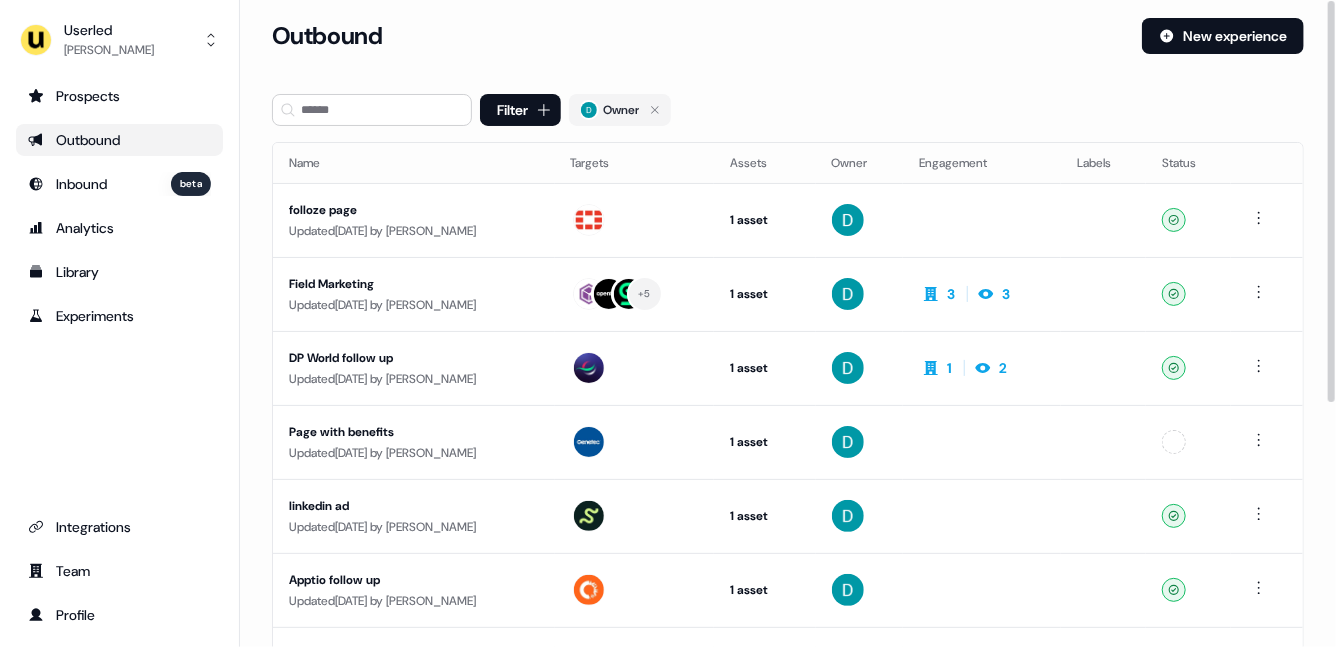 scroll, scrollTop: 0, scrollLeft: 0, axis: both 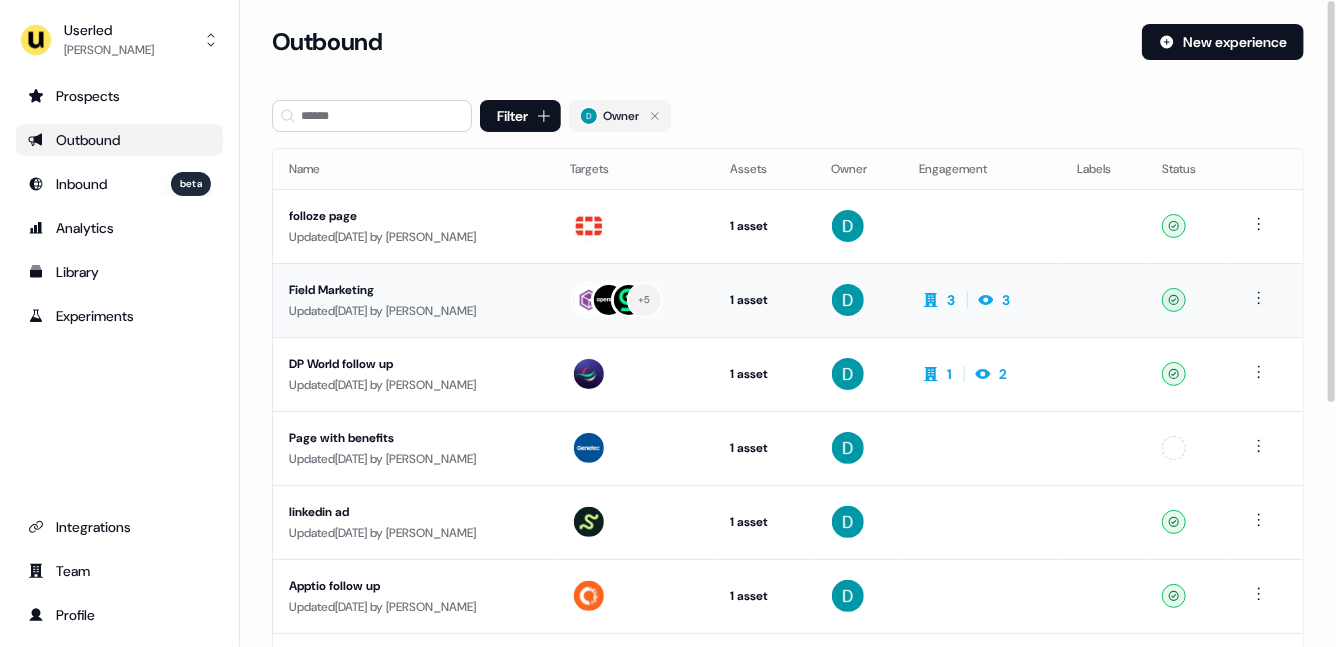 click on "Updated  19 days ago   by   David Cruickshank" at bounding box center (414, 311) 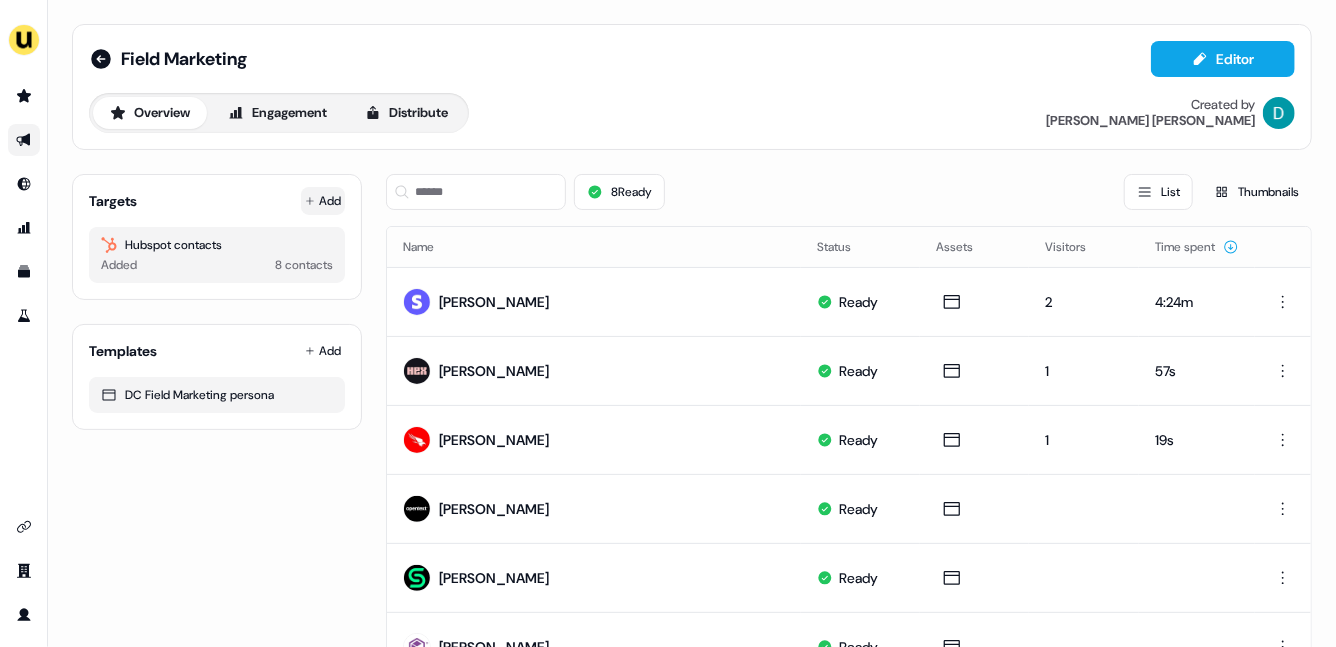 click on "Add" at bounding box center [323, 201] 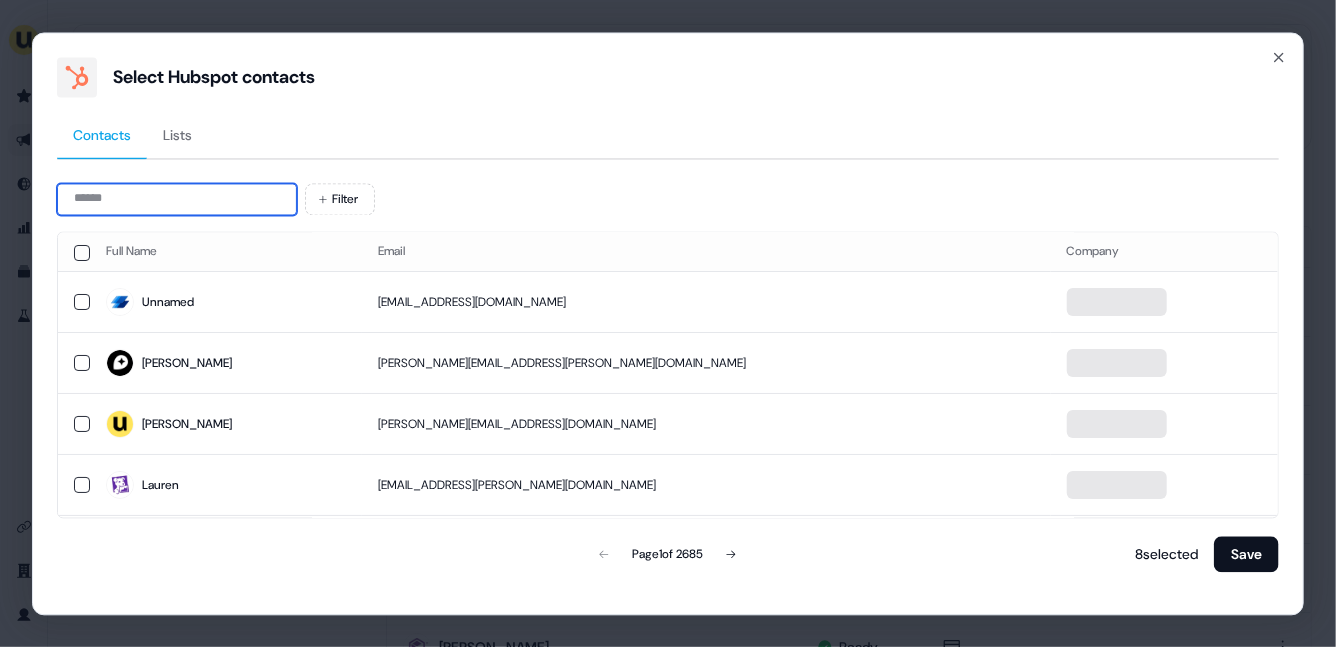 click at bounding box center (177, 199) 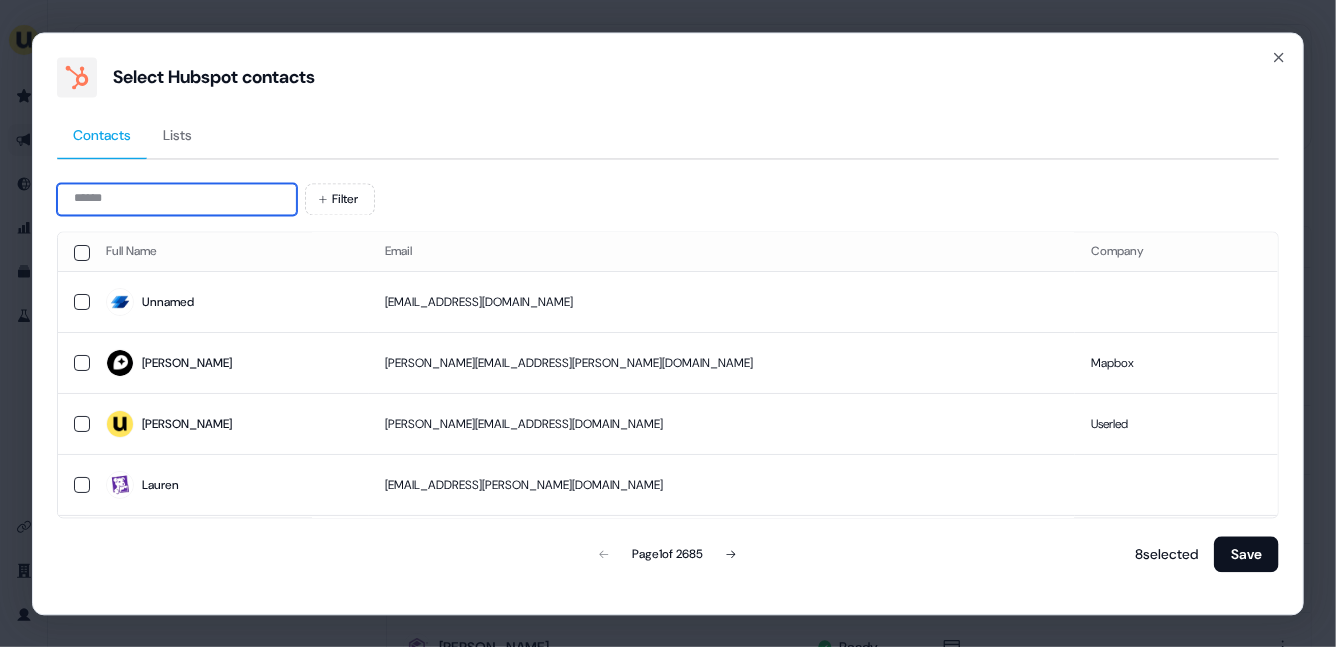 paste on "**********" 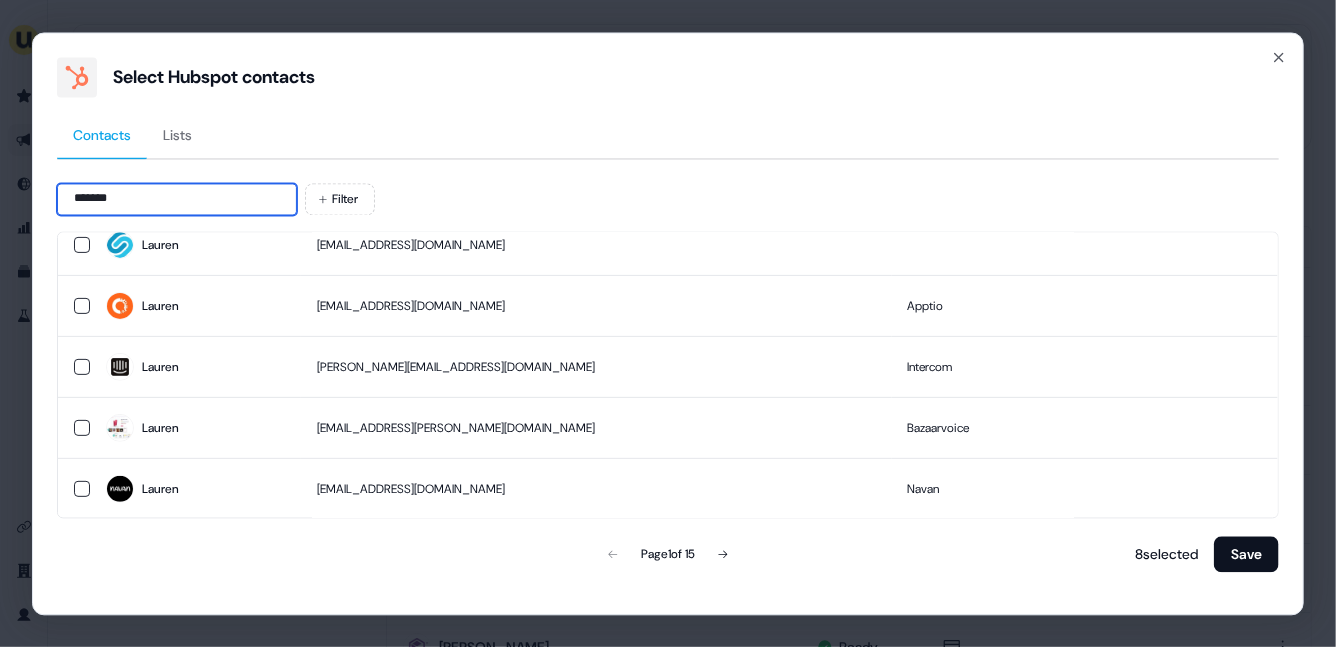 scroll, scrollTop: 360, scrollLeft: 0, axis: vertical 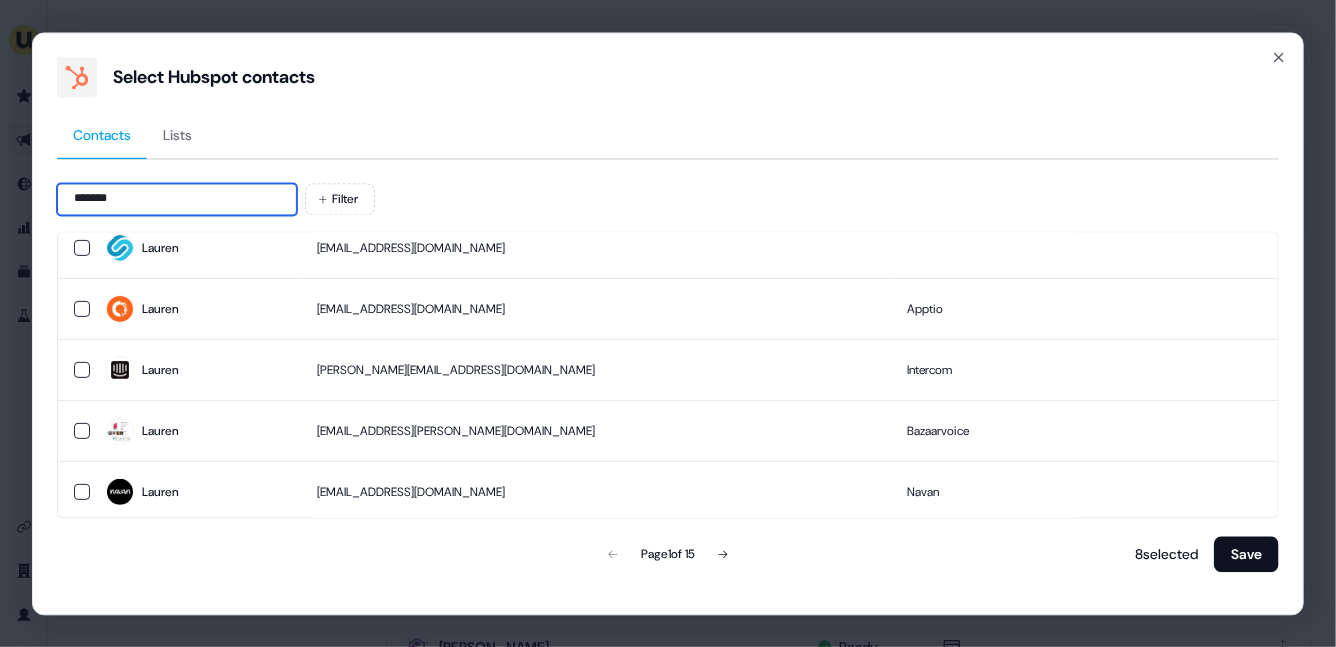 type on "******" 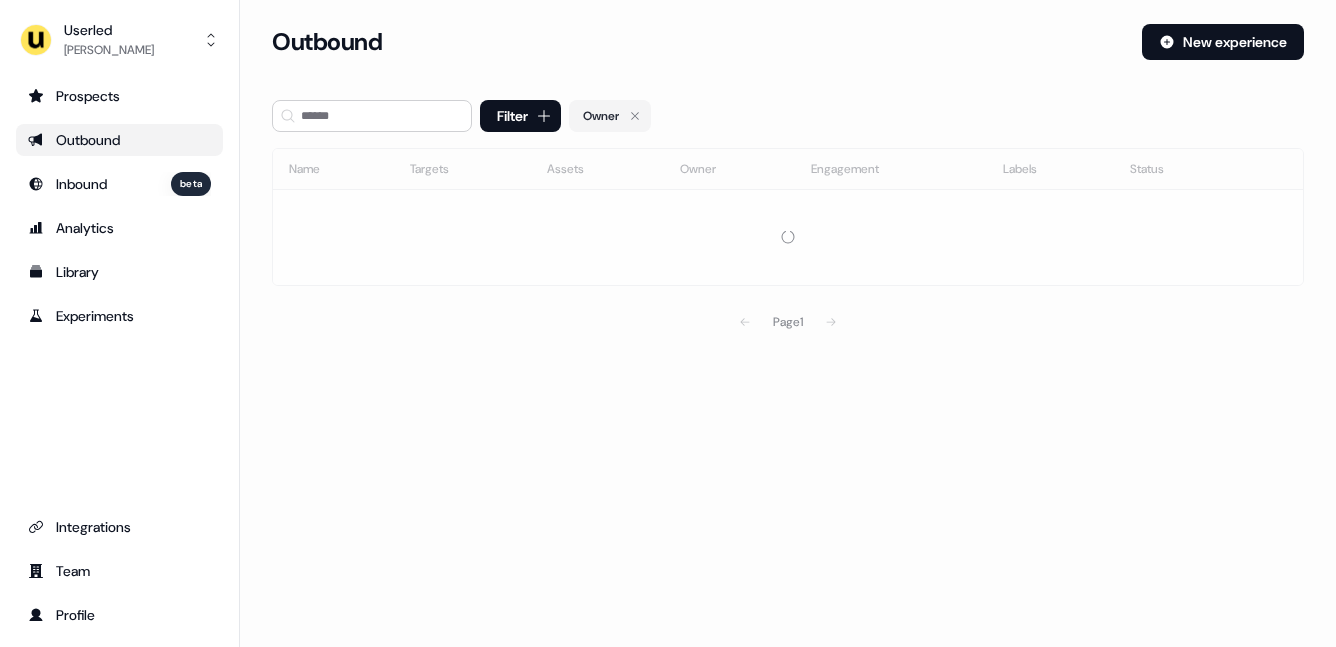 scroll, scrollTop: 0, scrollLeft: 0, axis: both 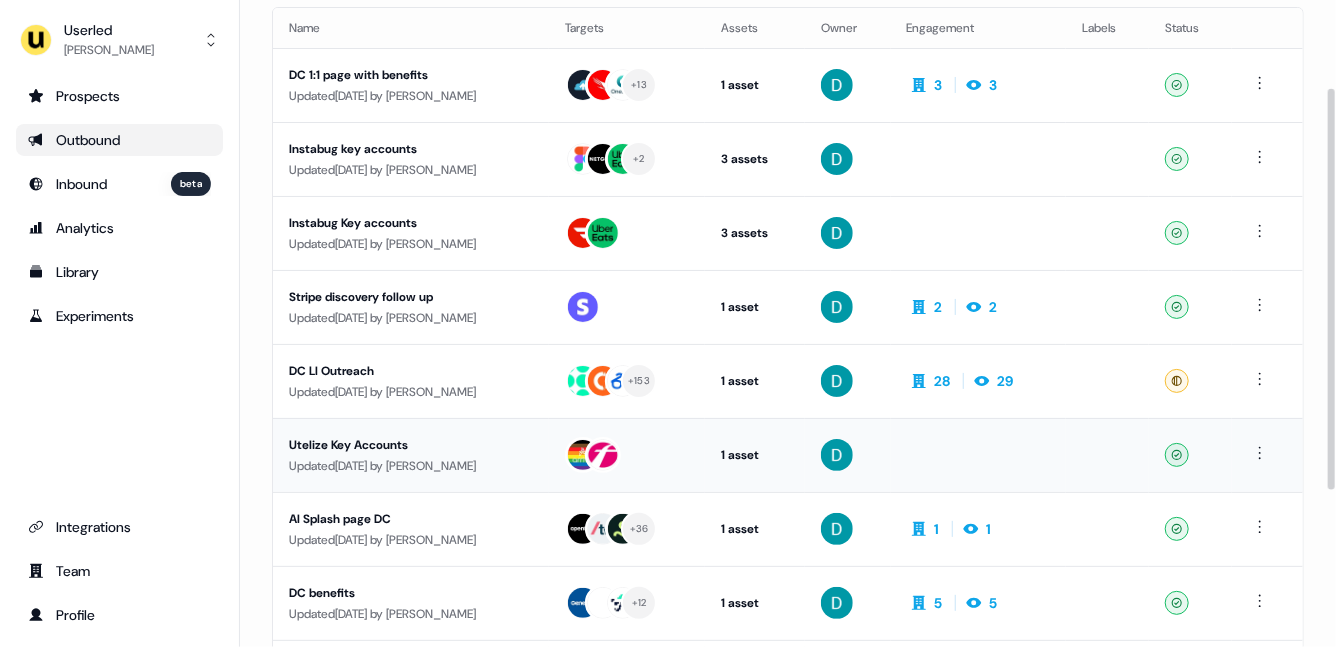 click on "DC LI Outreach Updated  4 days ago   by   David Cruickshank" at bounding box center [411, 381] 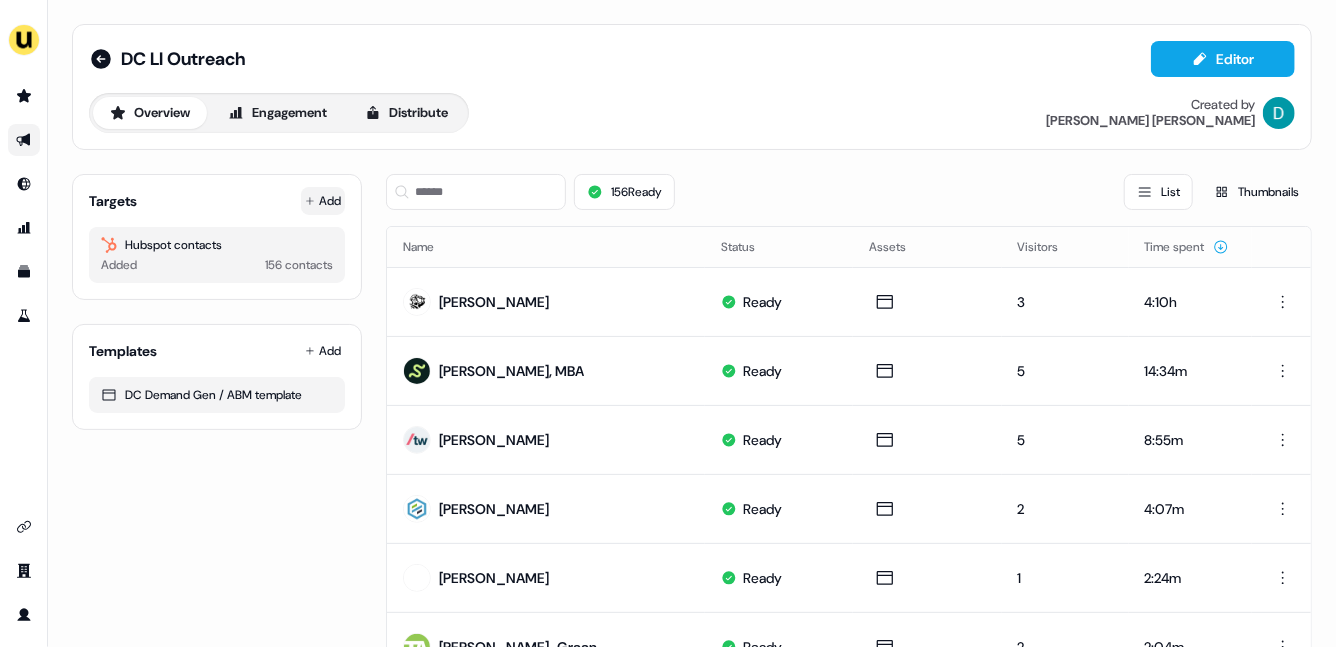 click 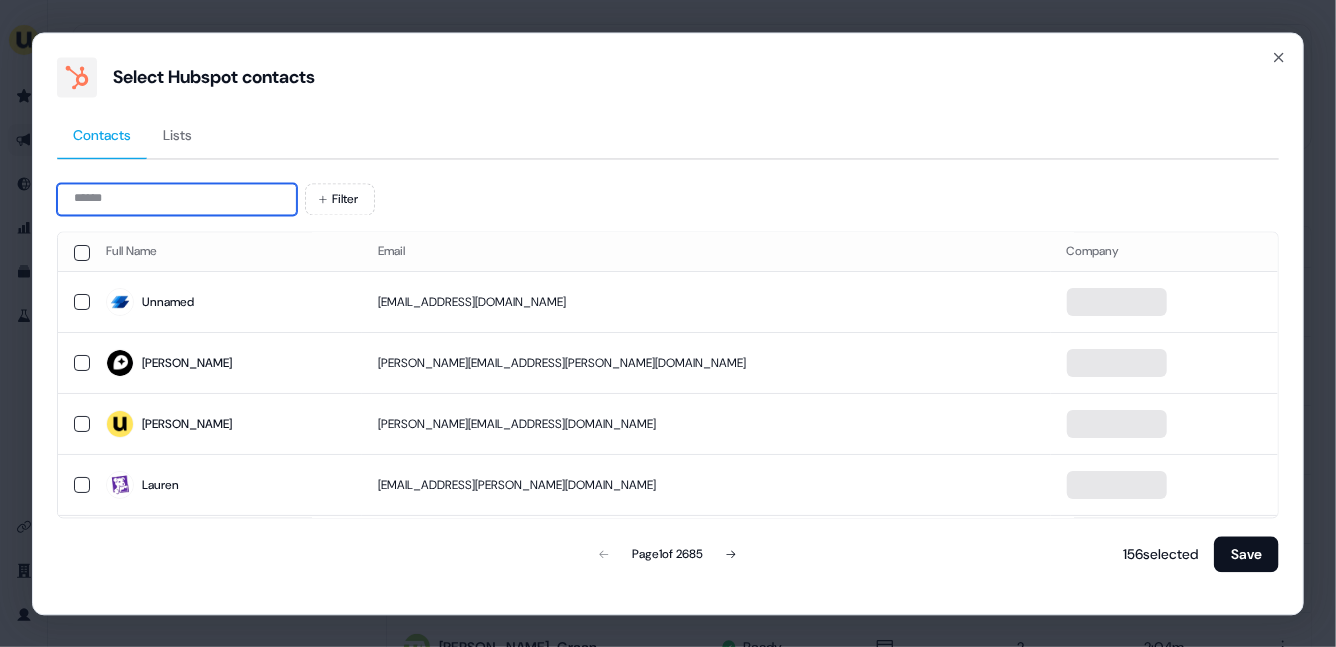 click at bounding box center (177, 199) 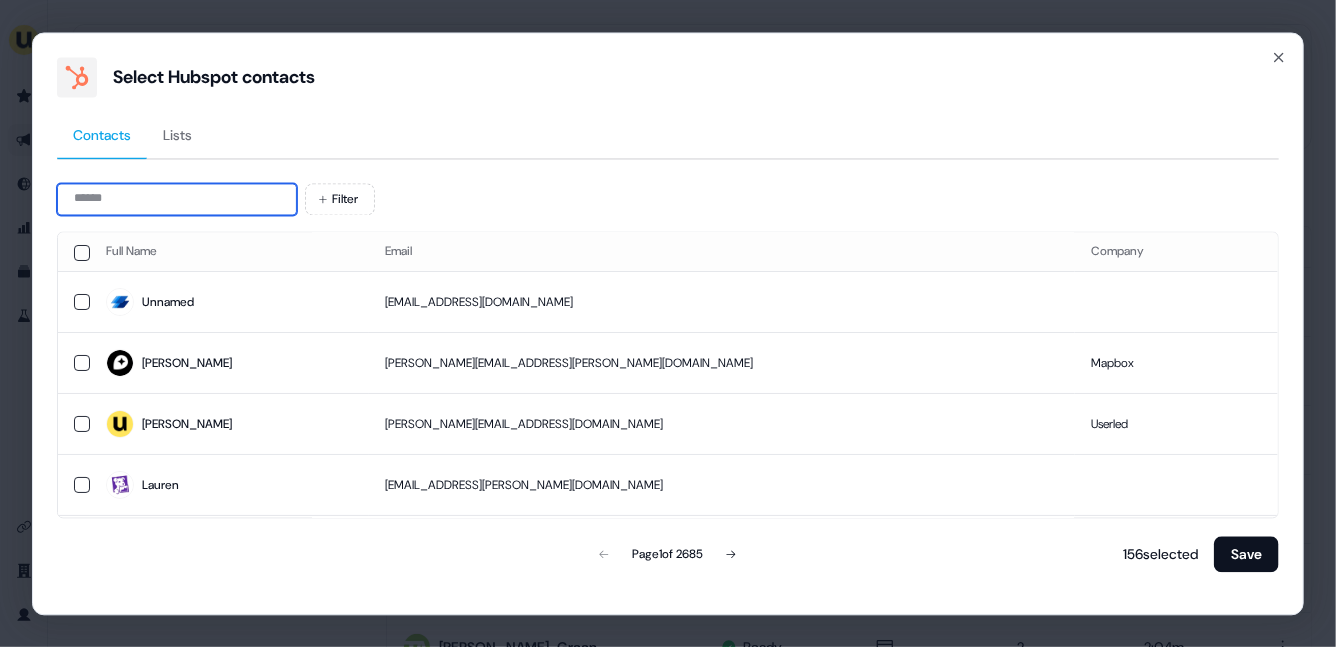 paste on "**********" 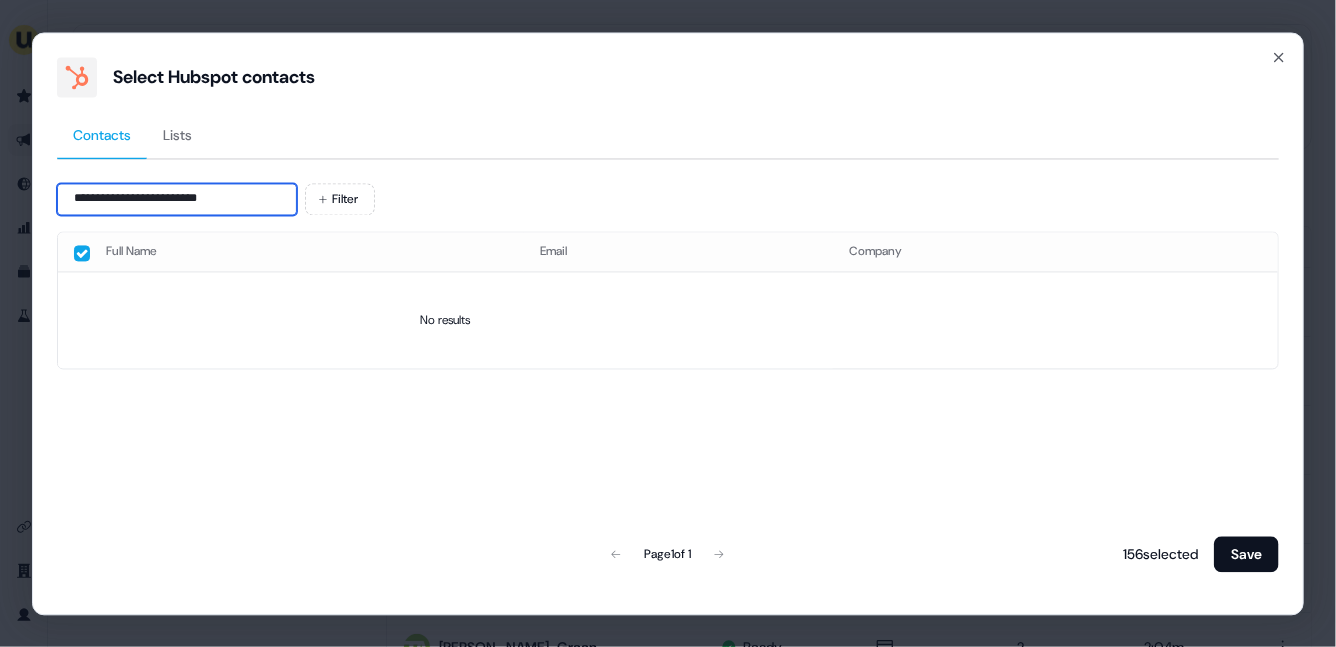 drag, startPoint x: 169, startPoint y: 200, endPoint x: 106, endPoint y: 185, distance: 64.7611 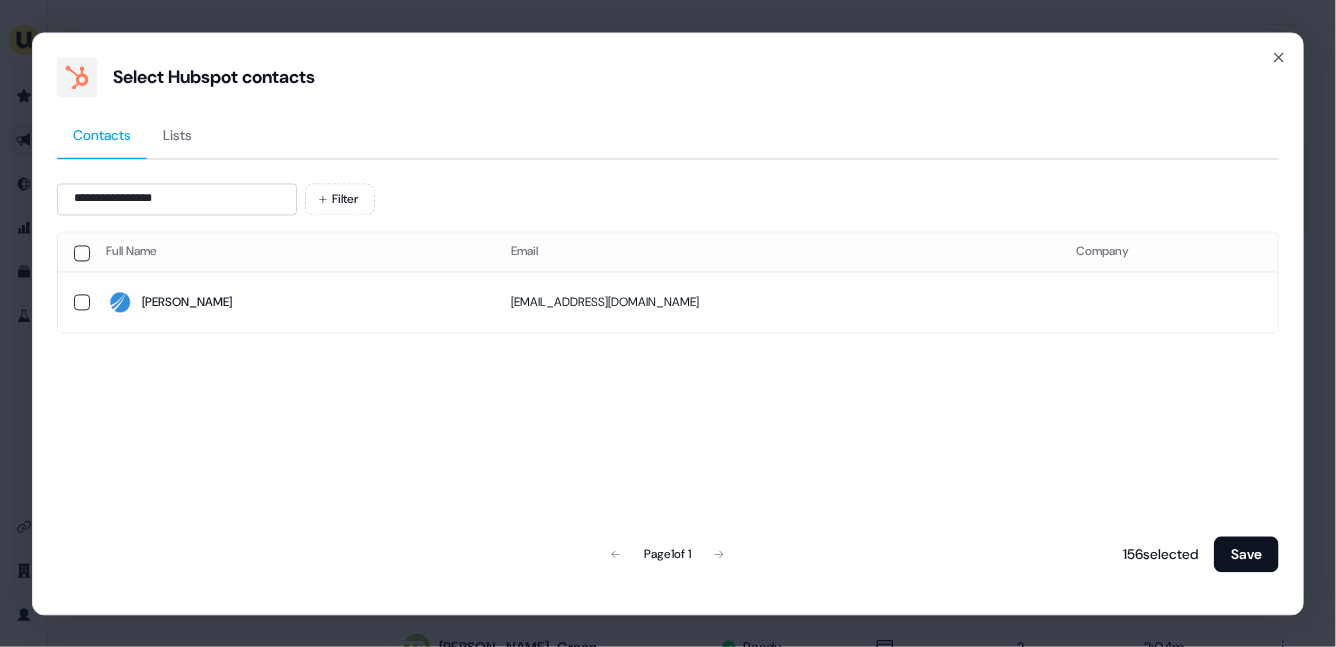 click on "Full Name" at bounding box center [292, 252] 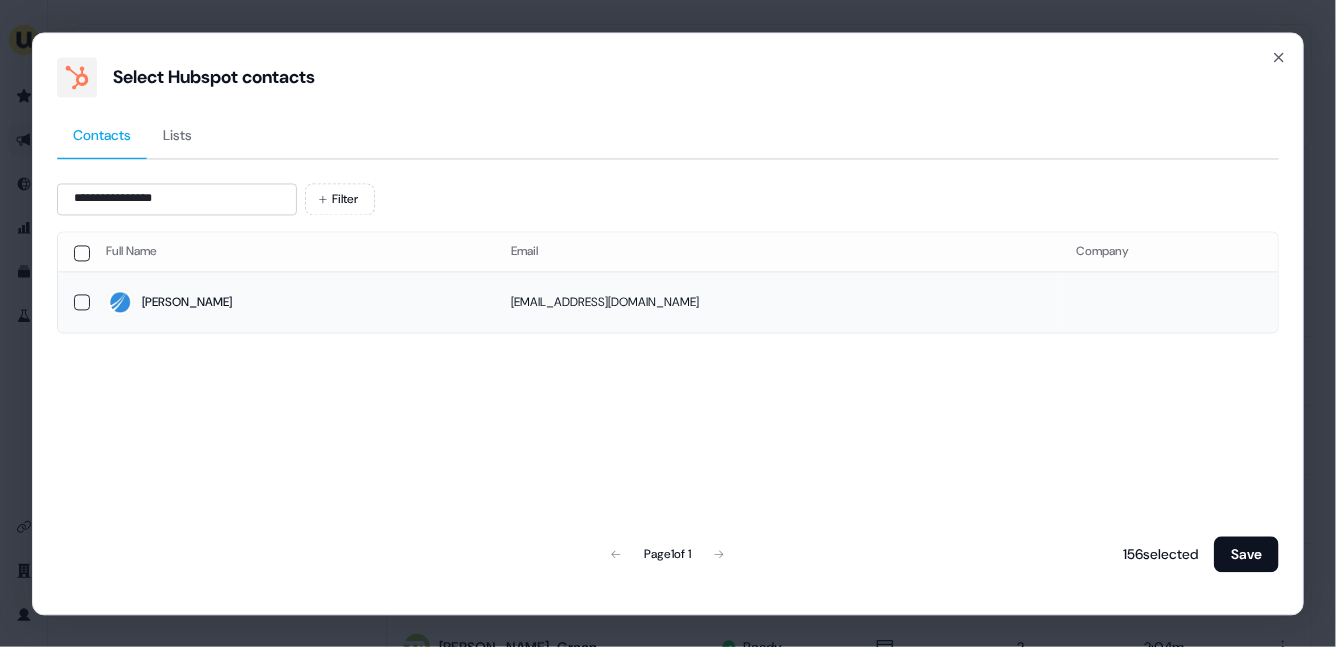 click on "[PERSON_NAME]" at bounding box center (292, 302) 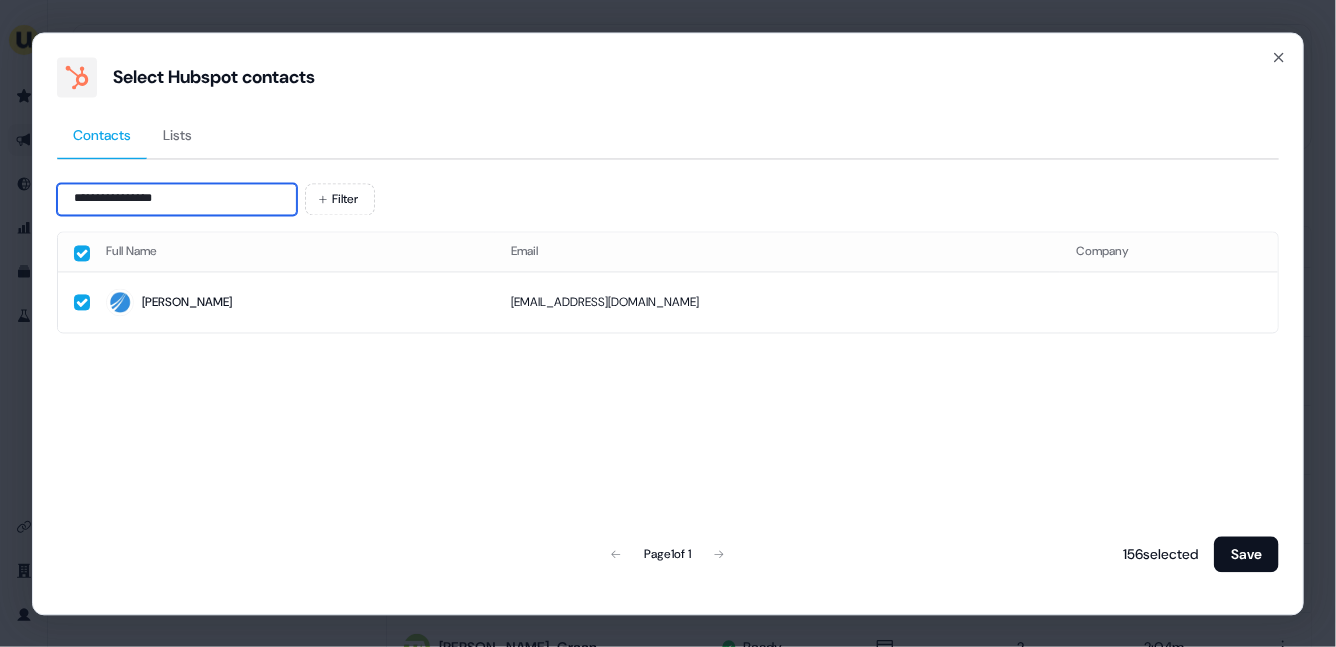 drag, startPoint x: 182, startPoint y: 206, endPoint x: 120, endPoint y: 200, distance: 62.289646 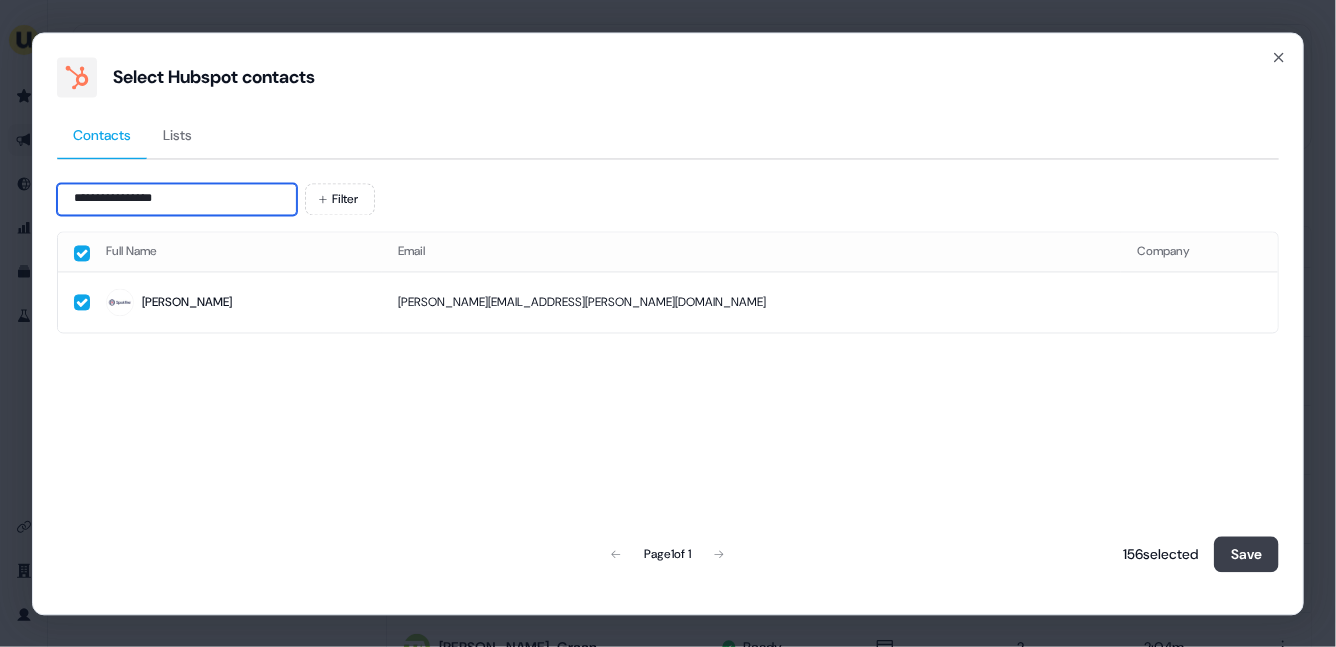 type on "**********" 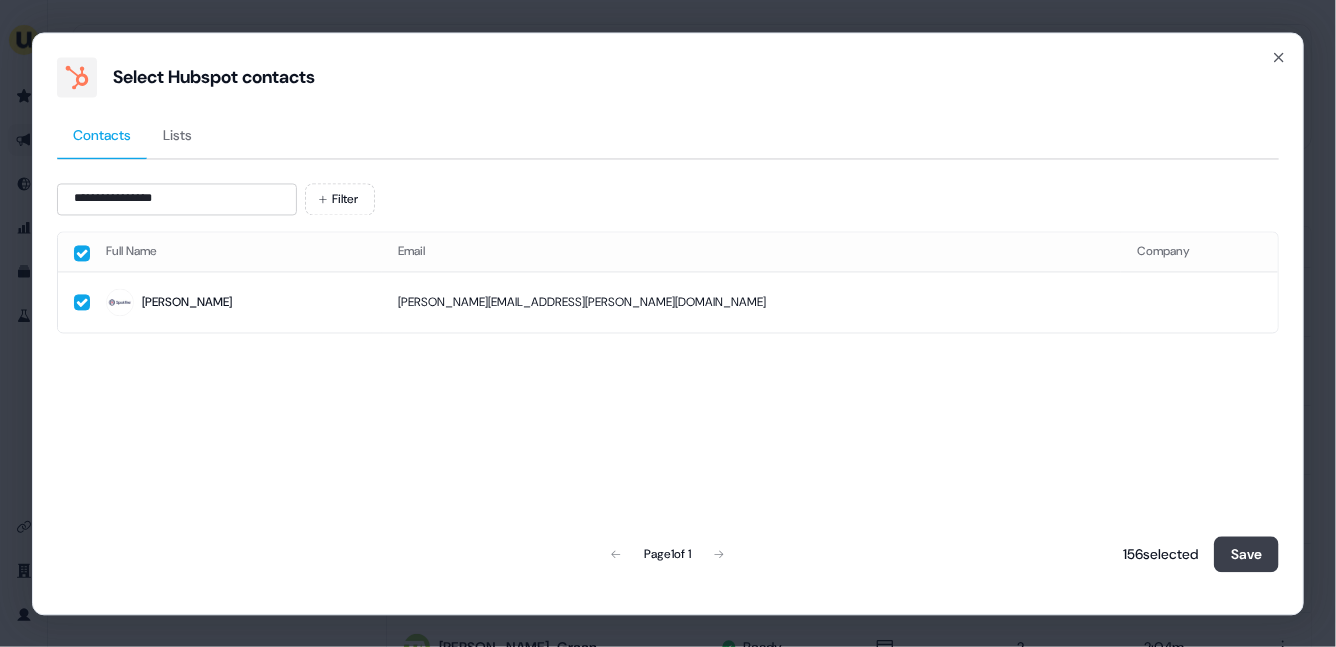 click on "Save" at bounding box center [1246, 554] 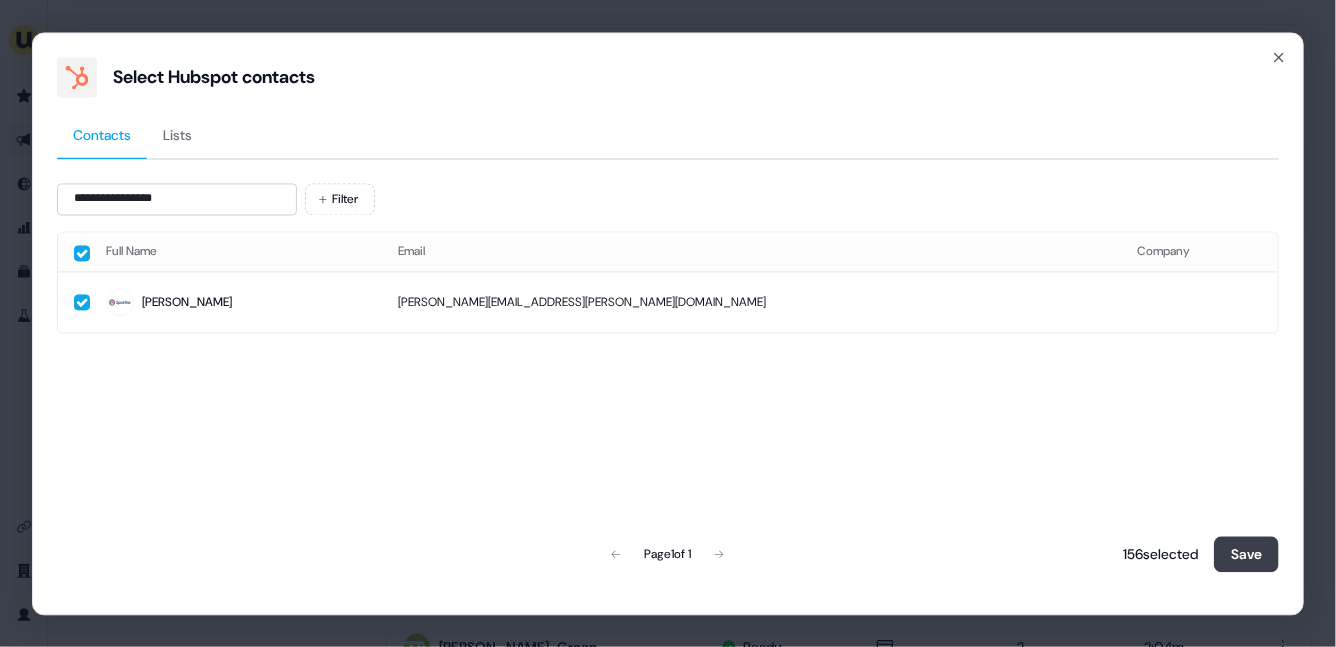 click on "Save" at bounding box center (1246, 554) 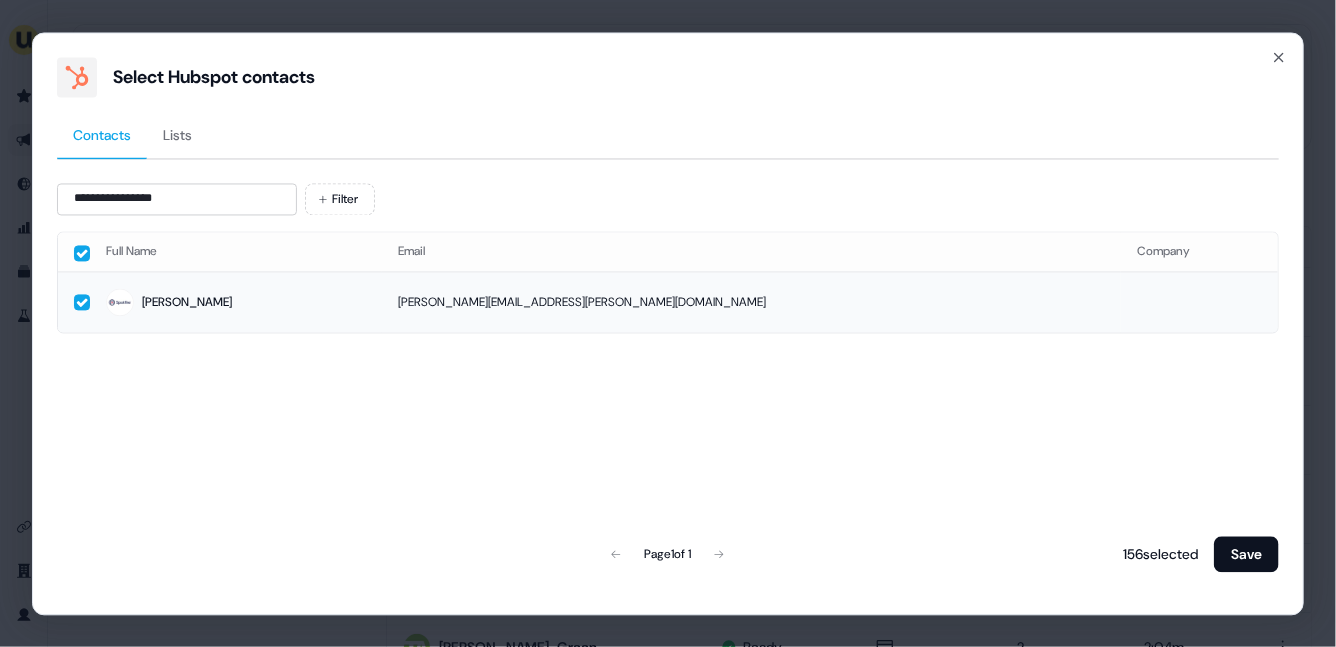 click on "Patricia" at bounding box center [236, 303] 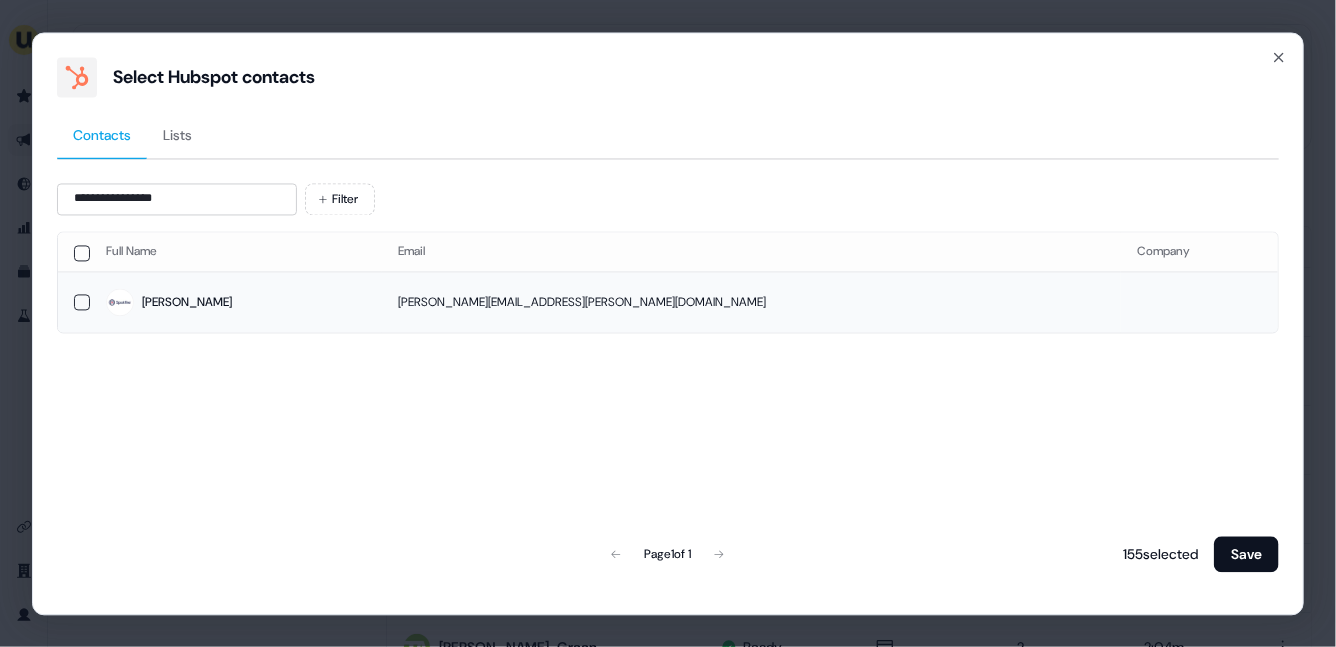 click on "Patricia" at bounding box center (236, 303) 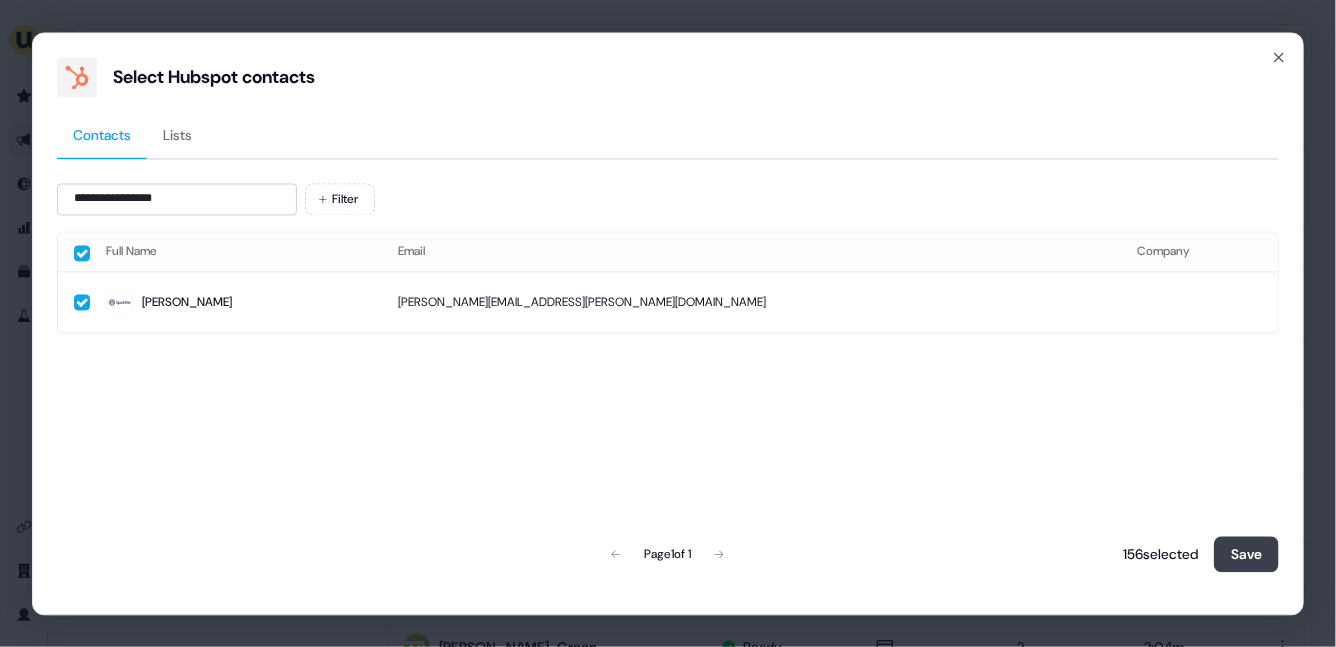 click on "Save" at bounding box center [1246, 554] 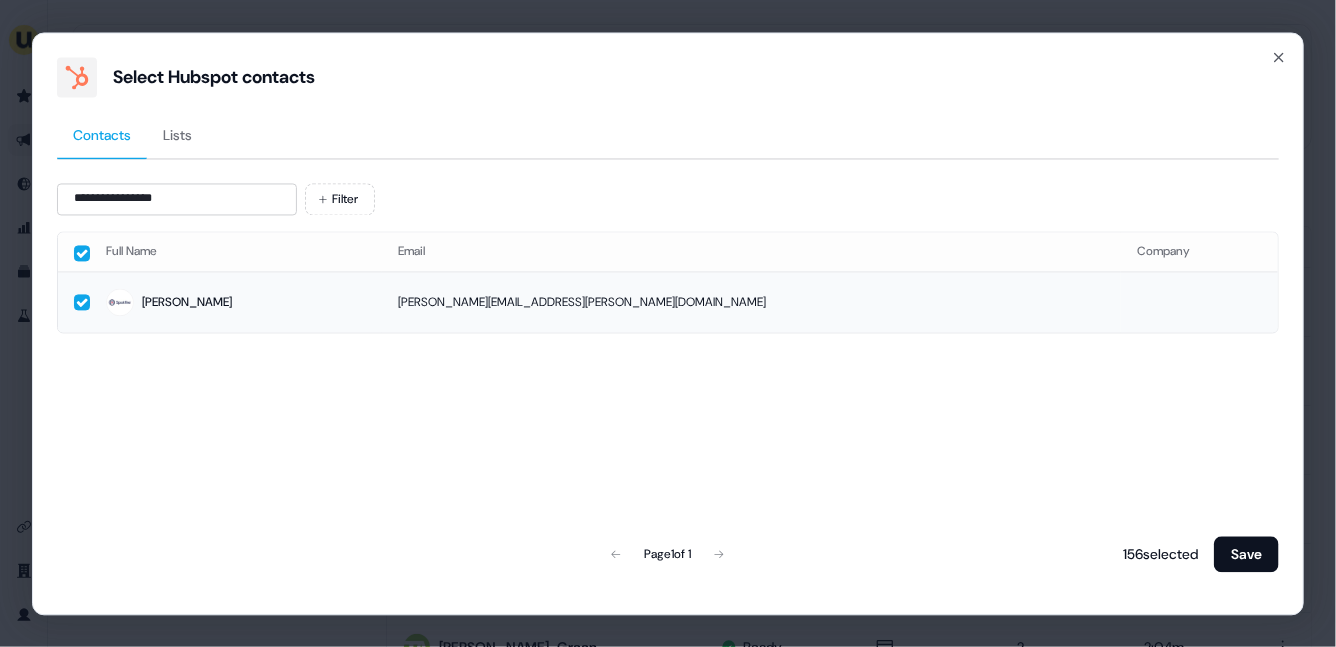 click on "Patricia" at bounding box center (236, 303) 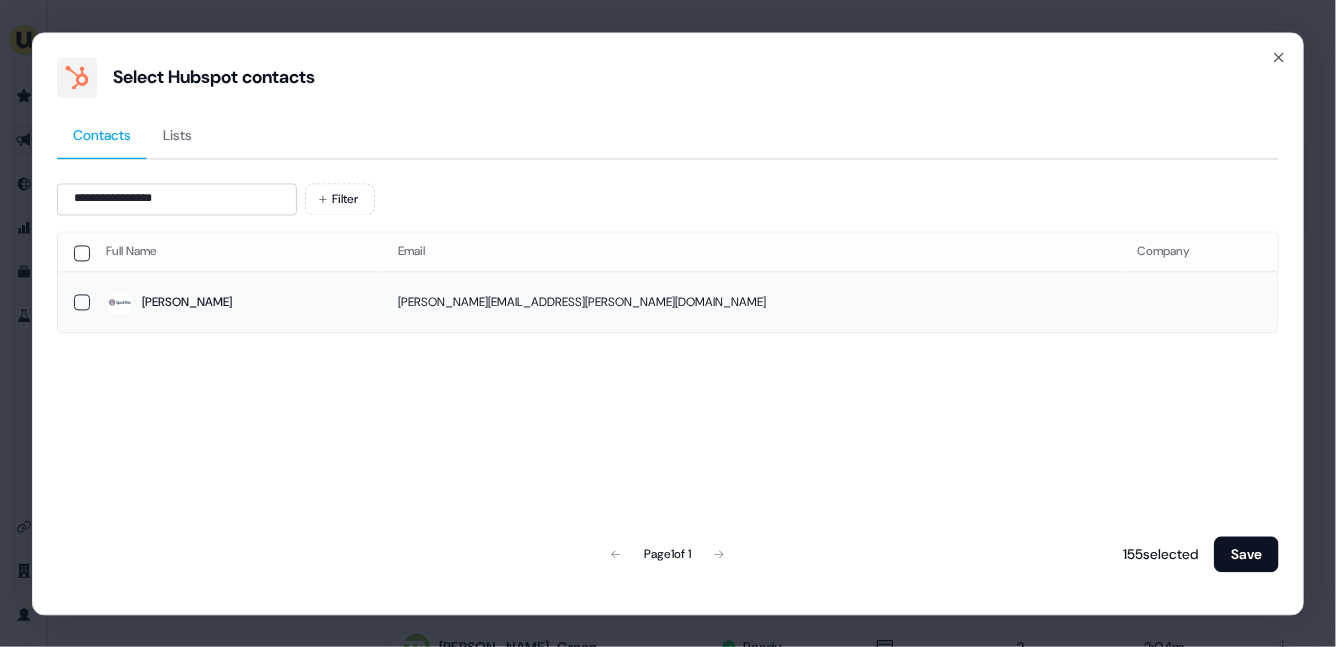 click on "Patricia" at bounding box center (236, 303) 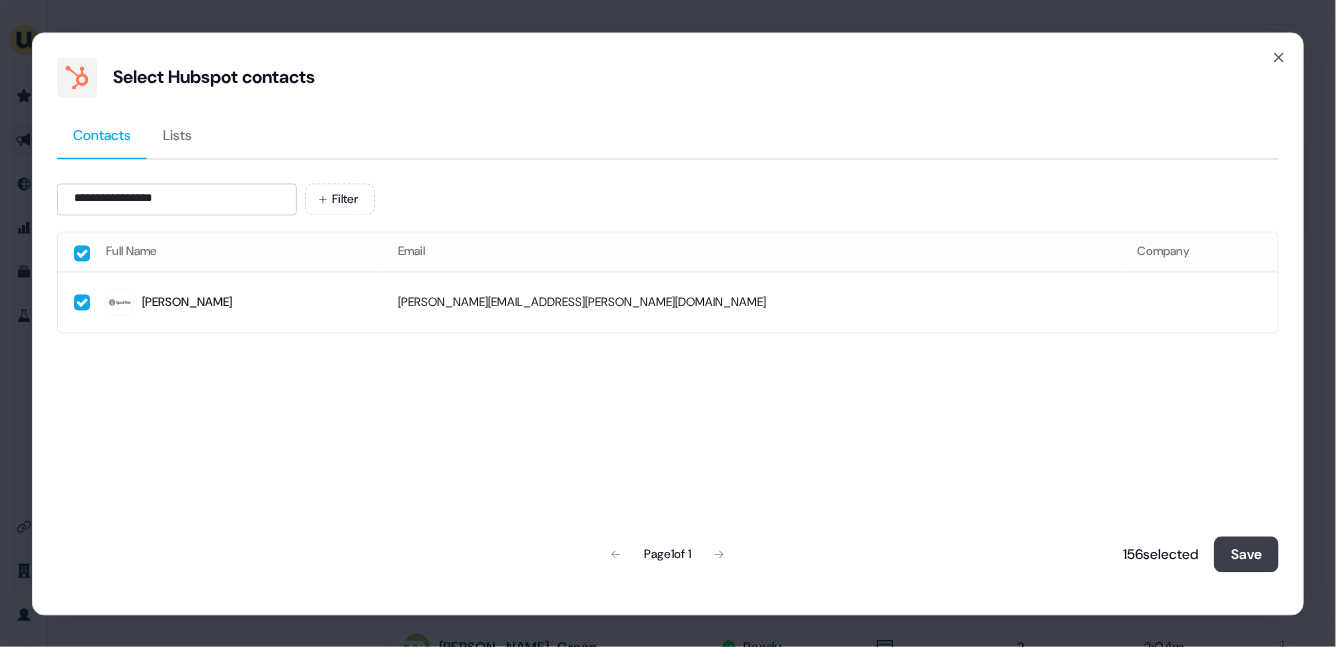 click on "Save" at bounding box center [1246, 554] 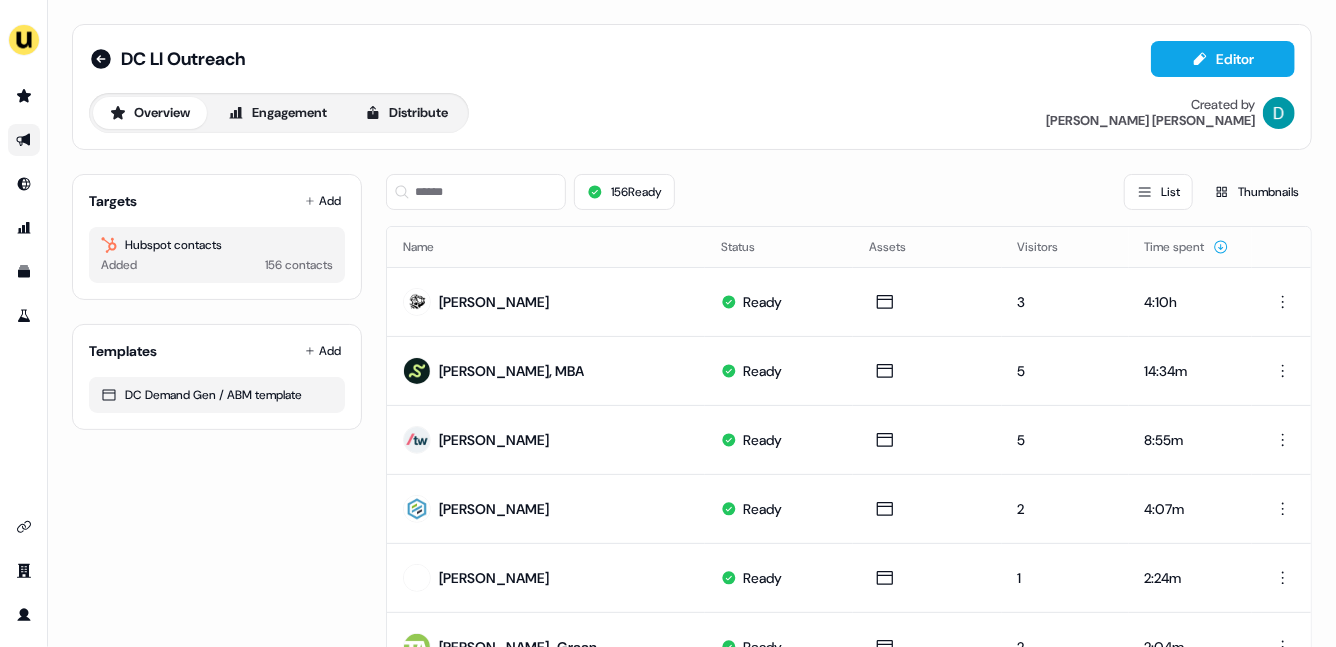 click on "156  Ready List Thumbnails" at bounding box center (849, 192) 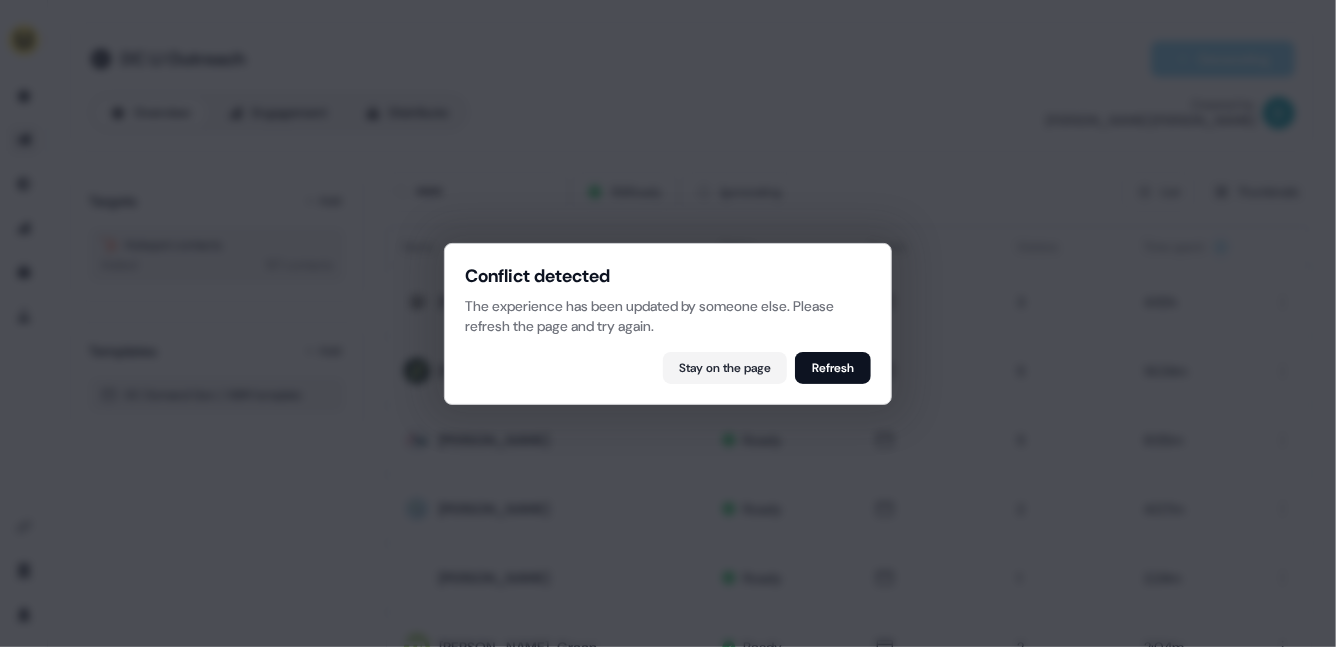 click on "Conflict detected The experience has been updated by someone else. Please refresh the page and try again. Stay on the page Refresh" at bounding box center (668, 324) 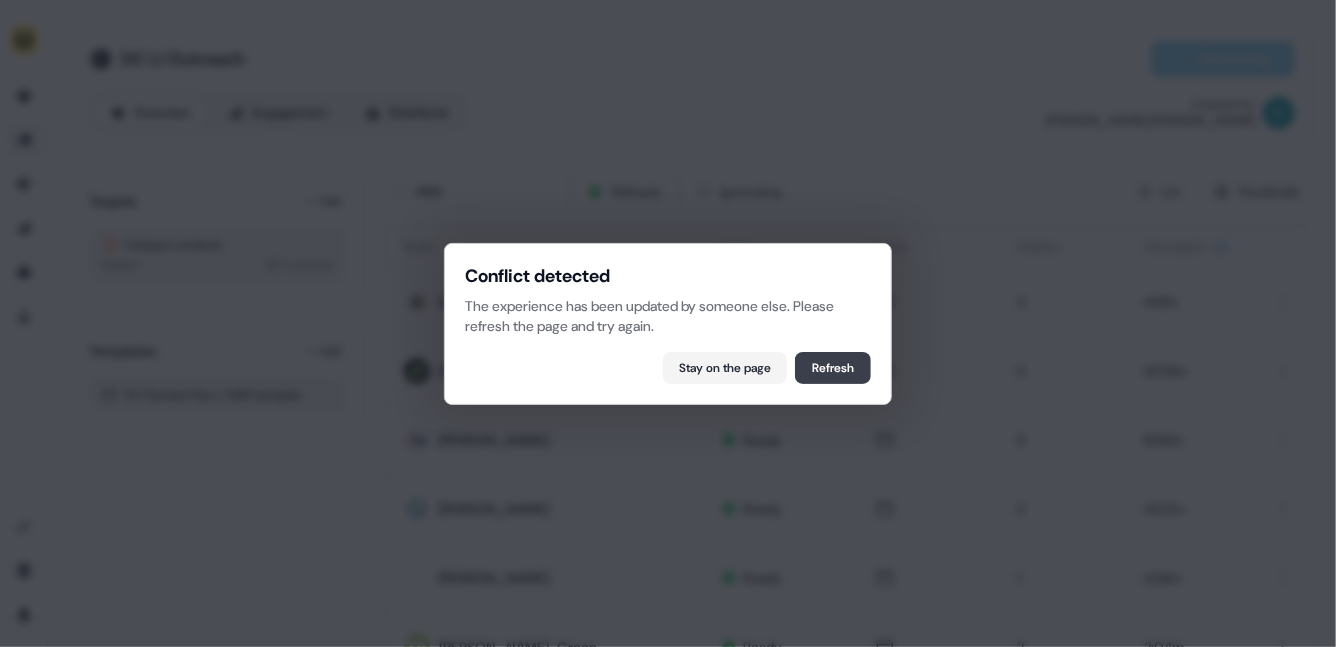 click on "Refresh" at bounding box center [833, 368] 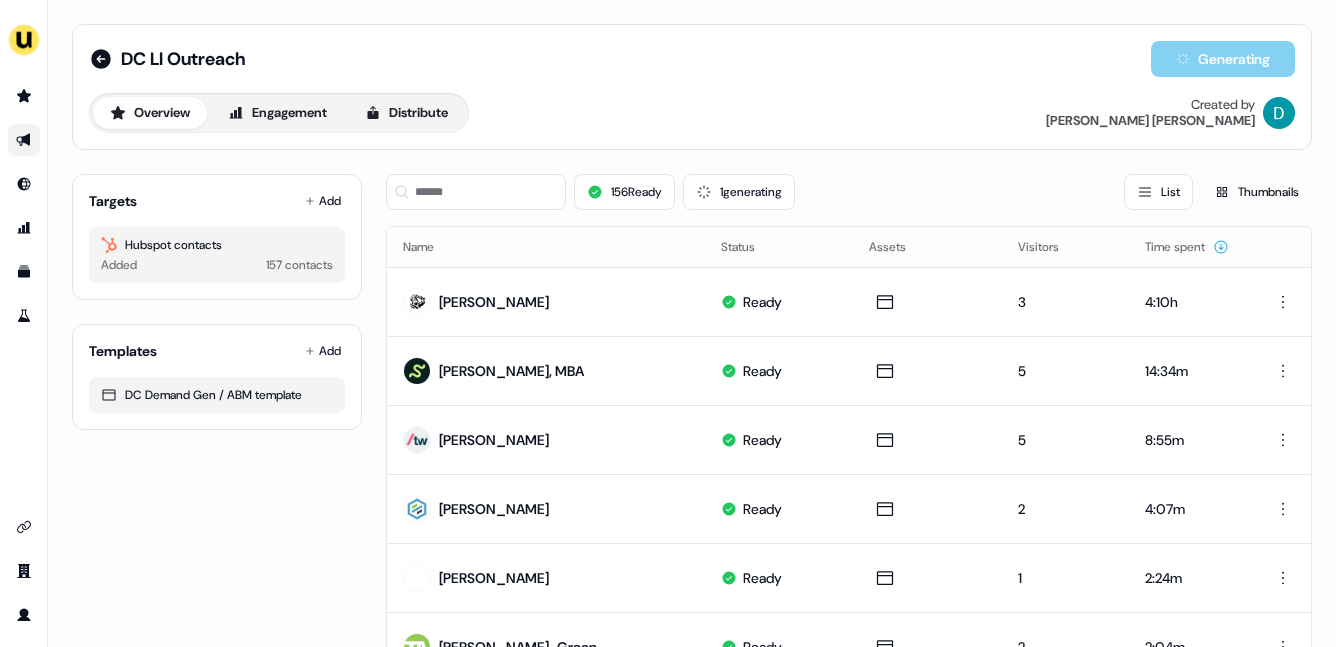 scroll, scrollTop: 0, scrollLeft: 0, axis: both 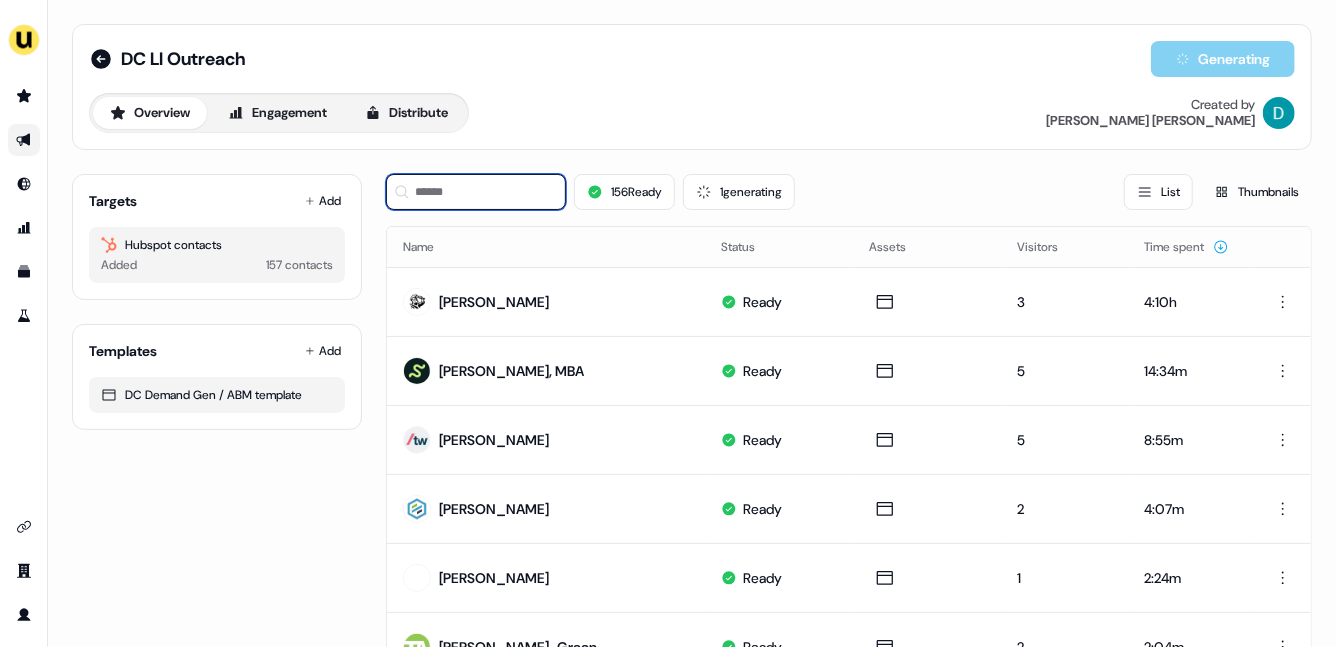 click at bounding box center (476, 192) 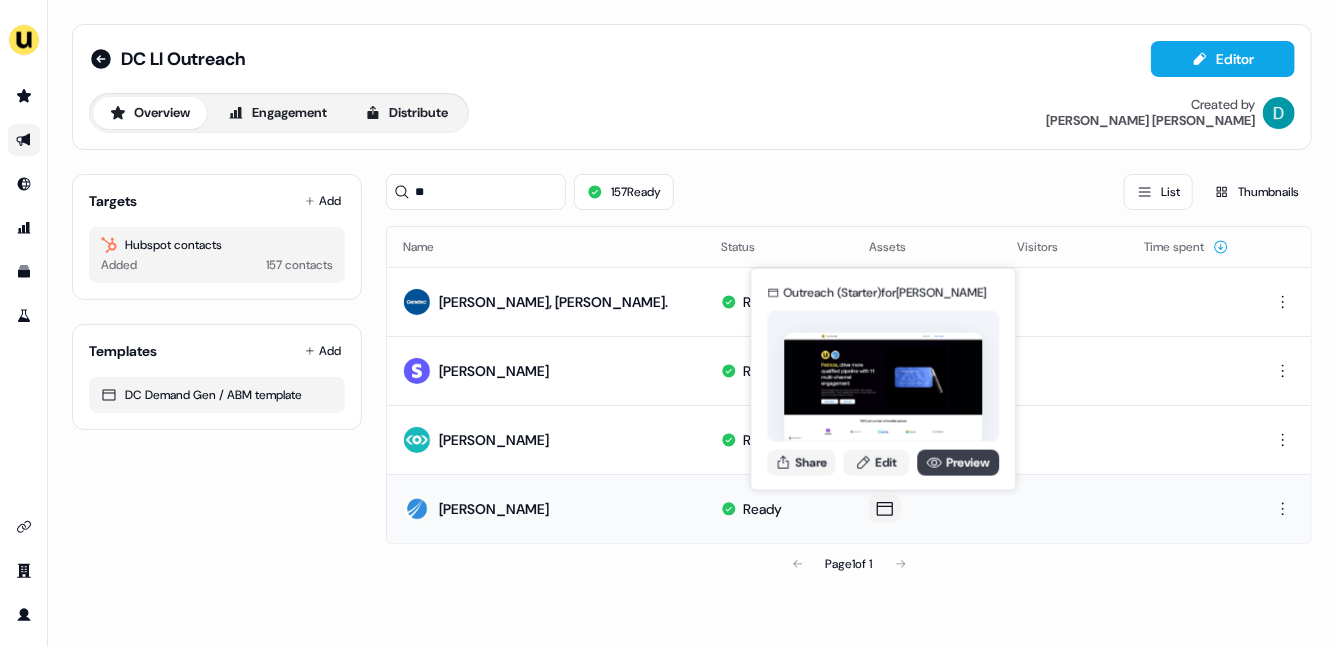 click on "Preview" at bounding box center [958, 462] 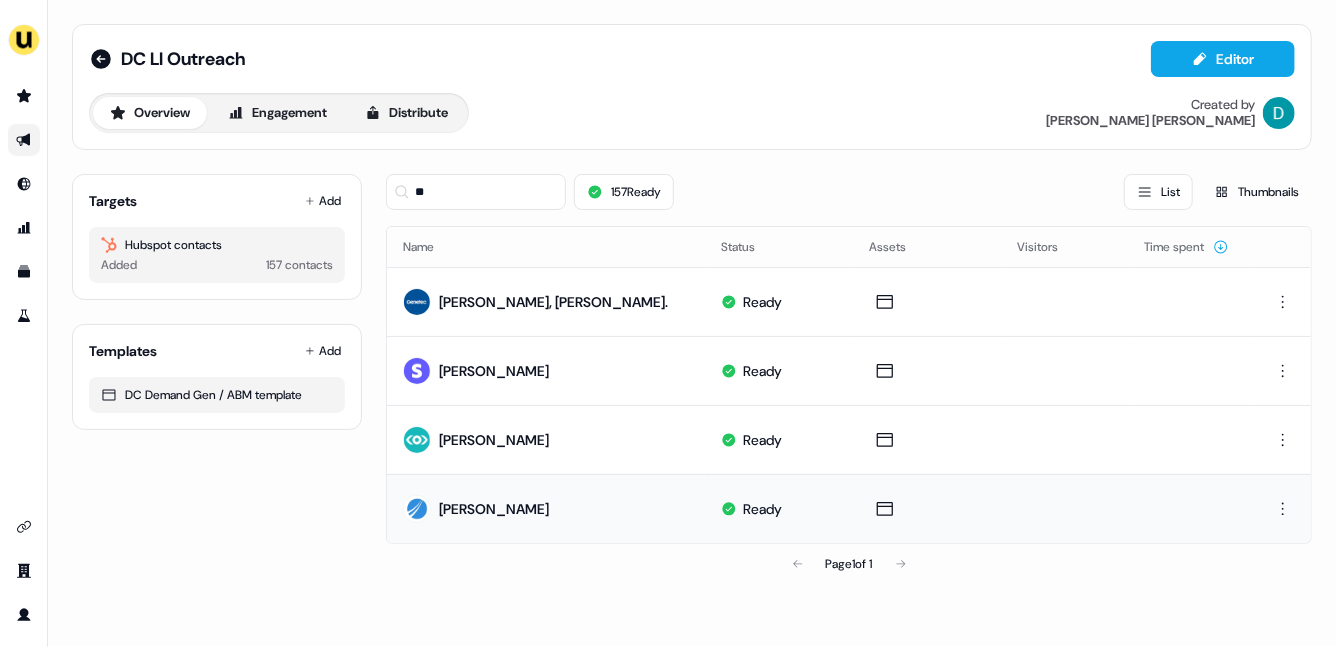 click on "Targets Add Hubspot   contacts Added 157   contacts" at bounding box center (217, 237) 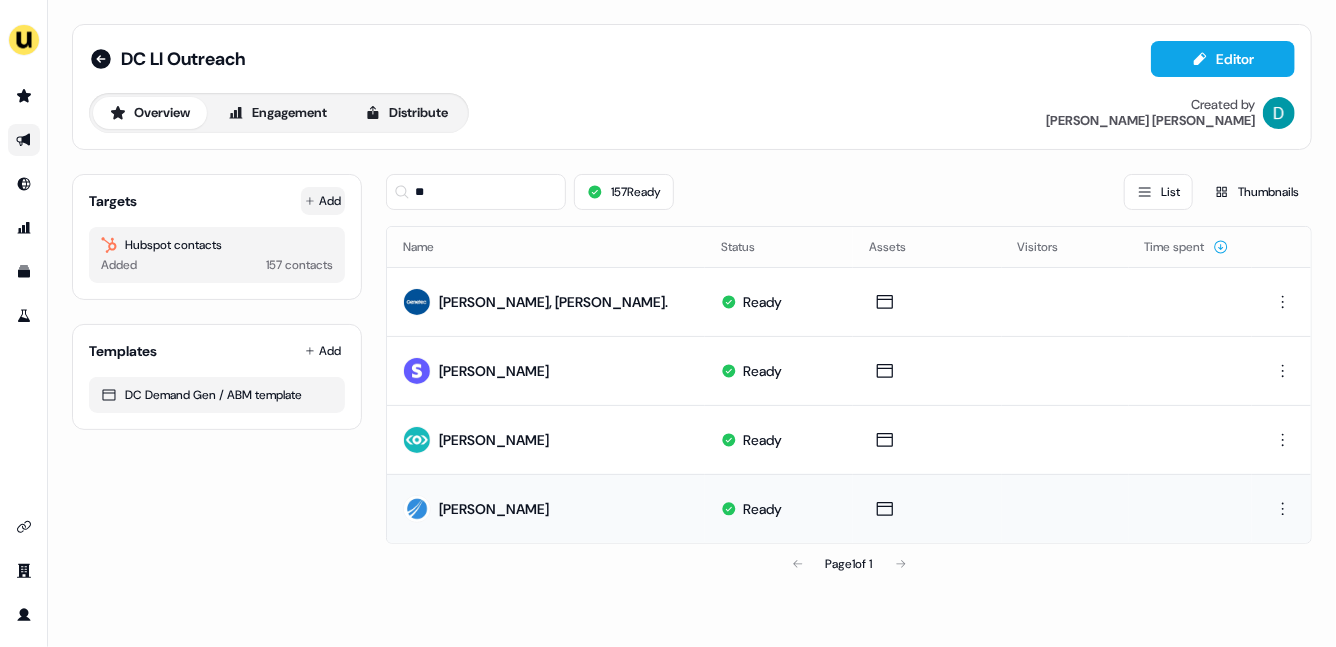 click on "Add" at bounding box center (323, 201) 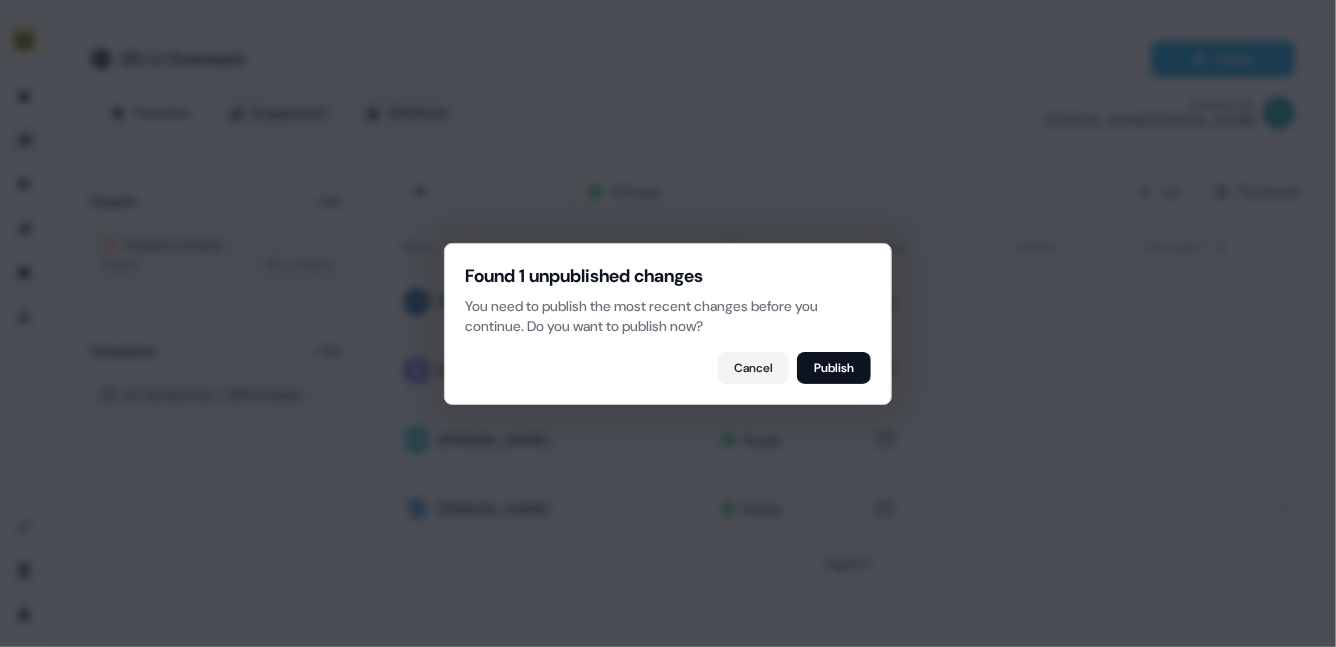 click on "You need to publish the most recent changes before you continue. Do you want to publish now?" at bounding box center [668, 316] 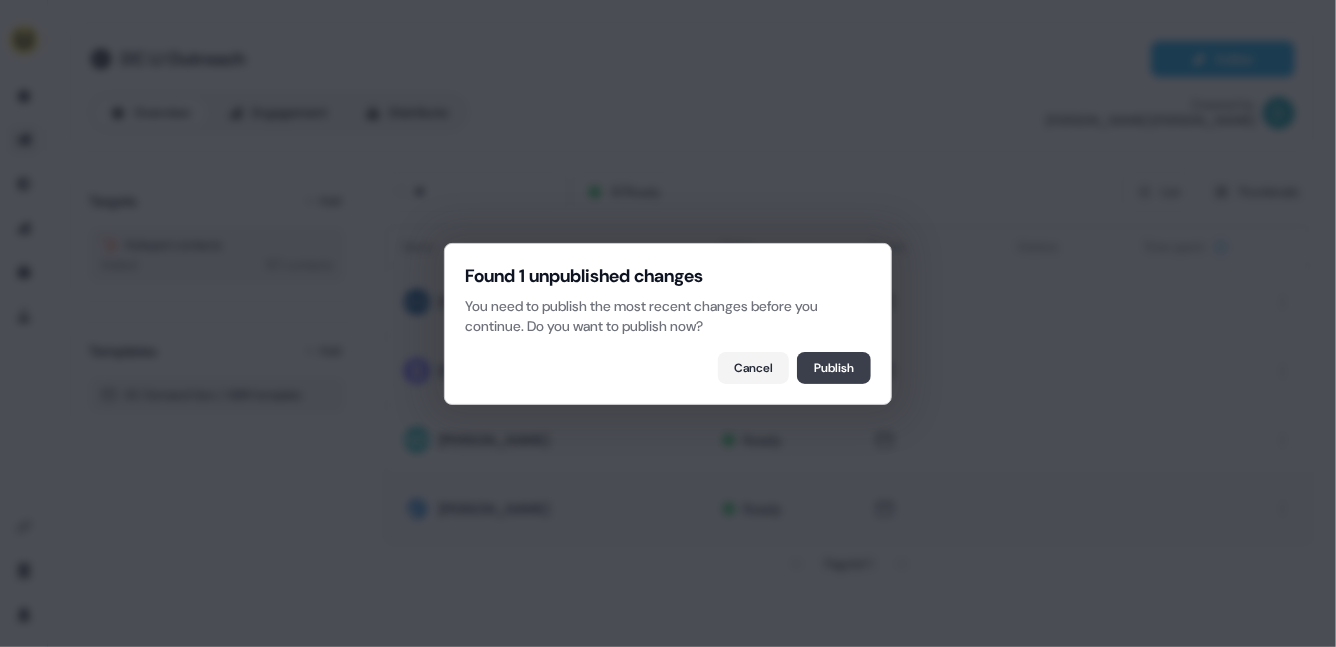 click on "Publish" at bounding box center [834, 368] 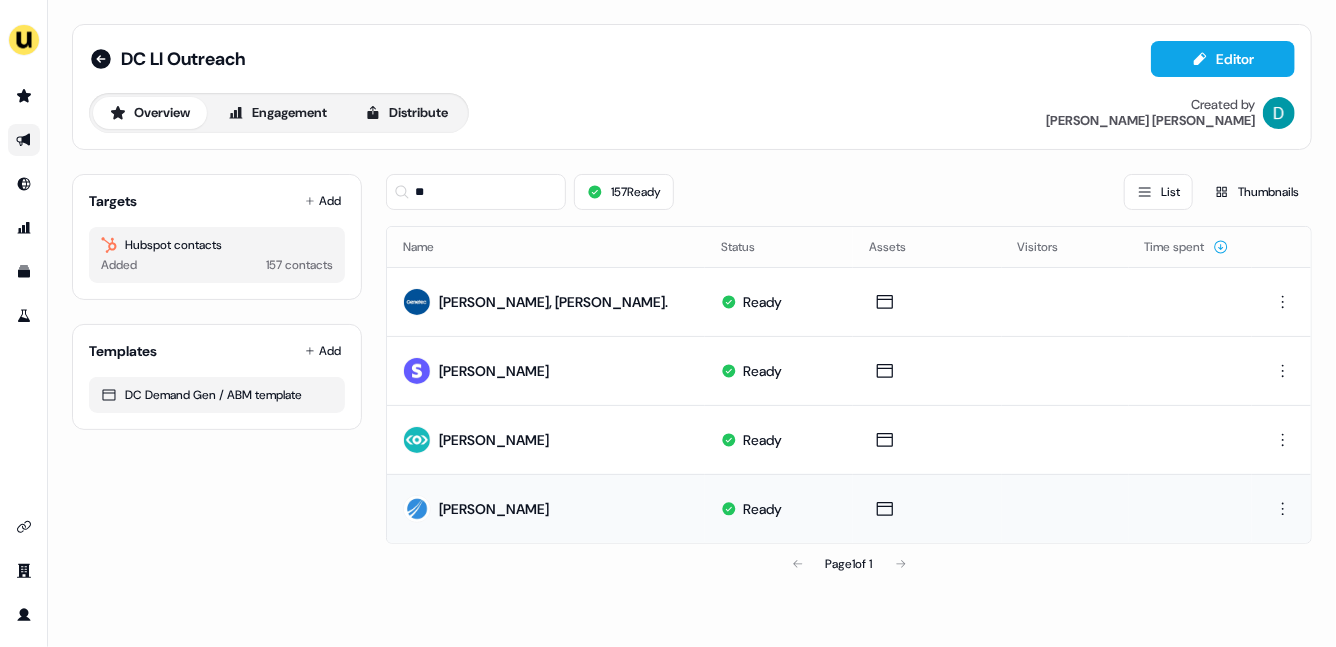 click on "DC LI Outreach Editor Overview Engagement Distribute Created by David   Cruickshank" at bounding box center (692, 87) 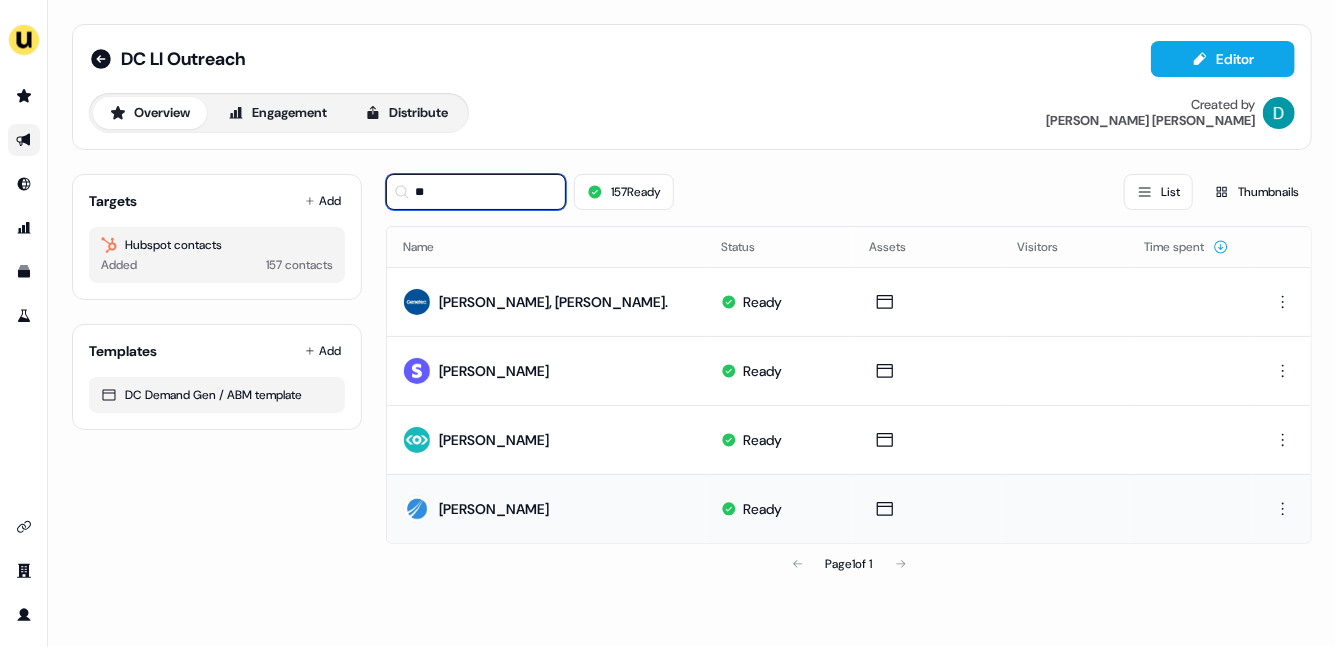 click on "**" at bounding box center [476, 192] 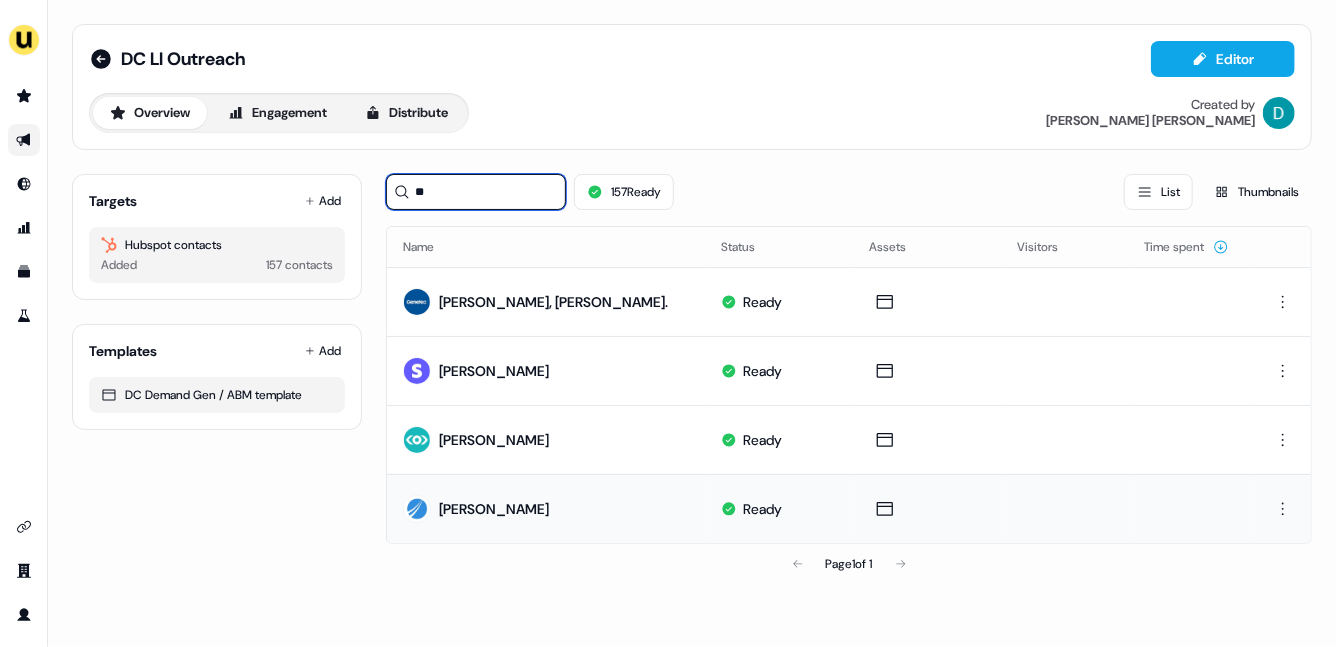 type on "*" 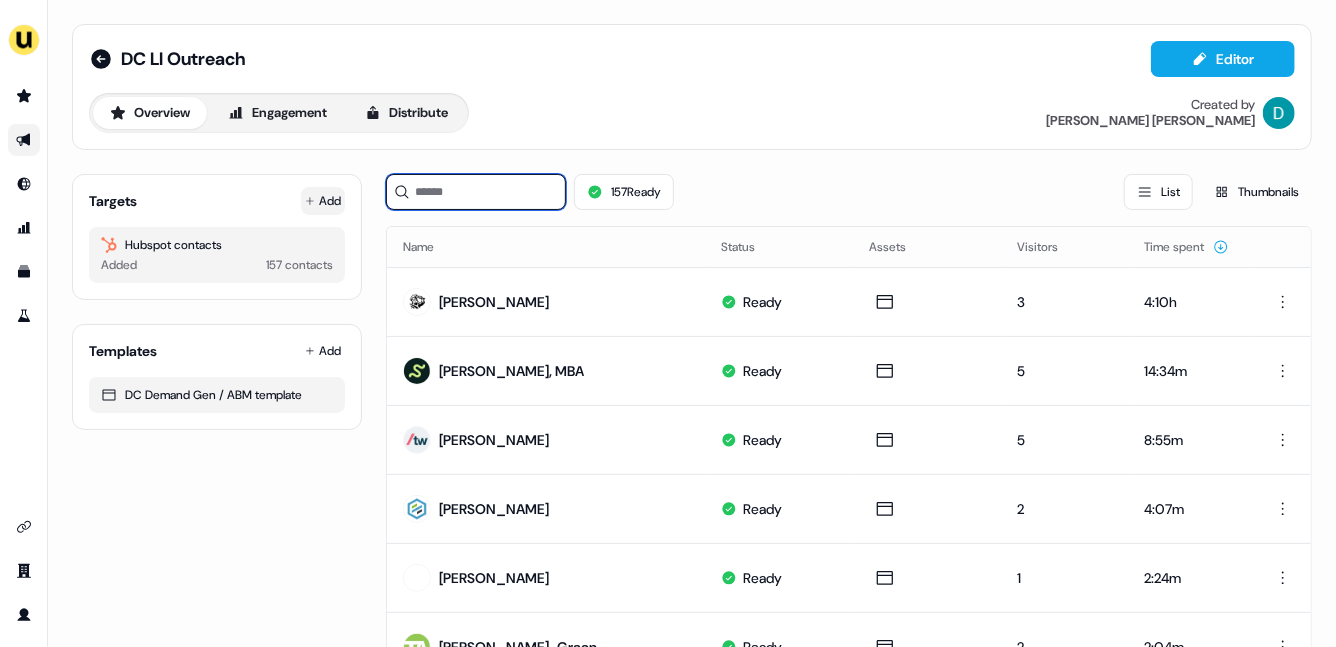 type 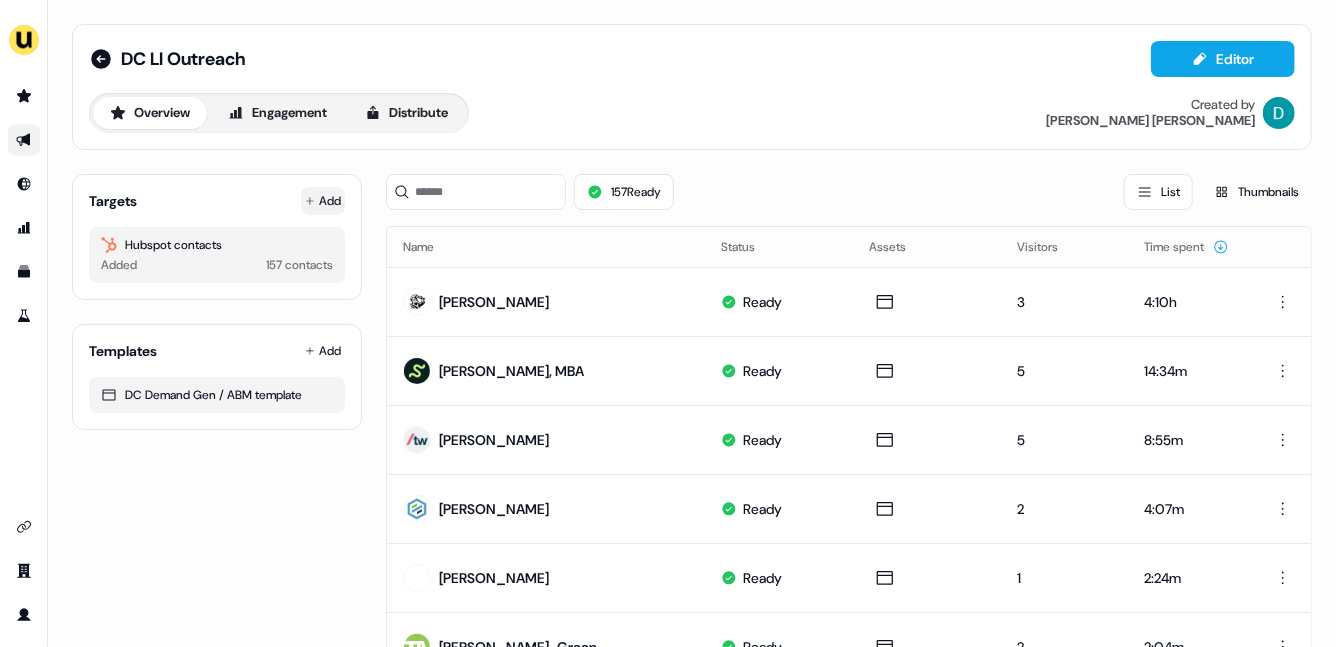 click on "Add" at bounding box center [323, 201] 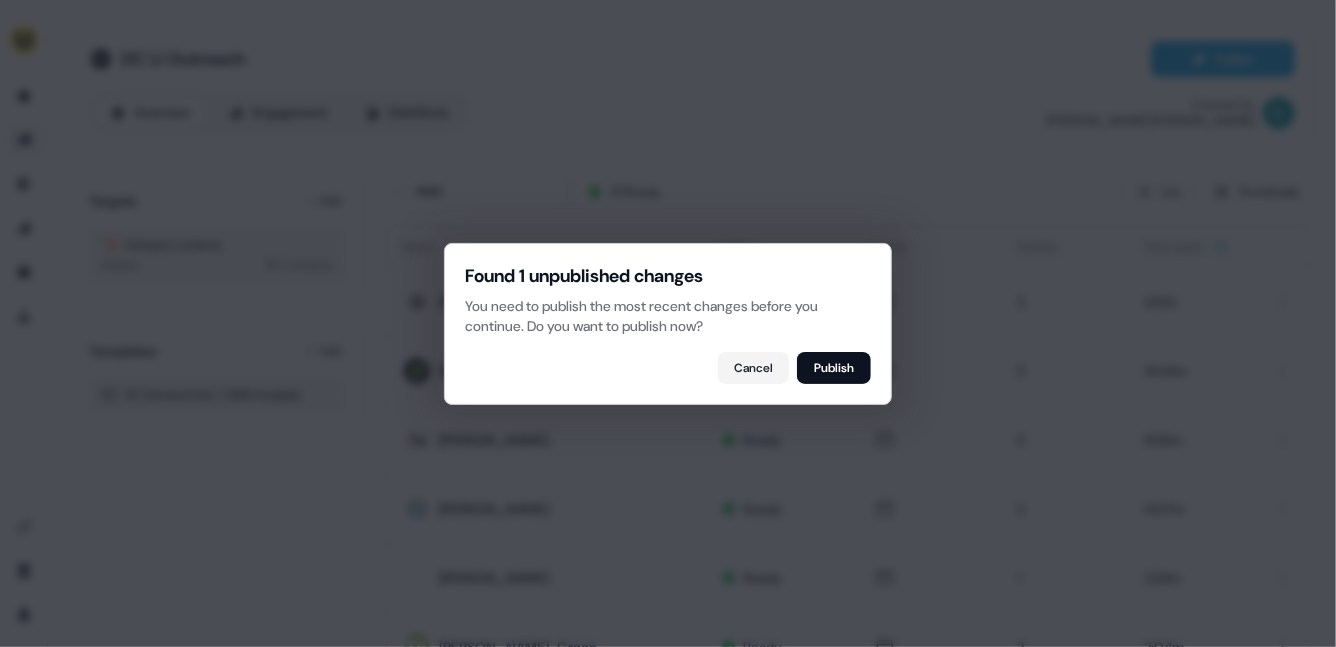 click on "Found 1 unpublished changes You need to publish the most recent changes before you continue. Do you want to publish now? Cancel Publish" at bounding box center (668, 324) 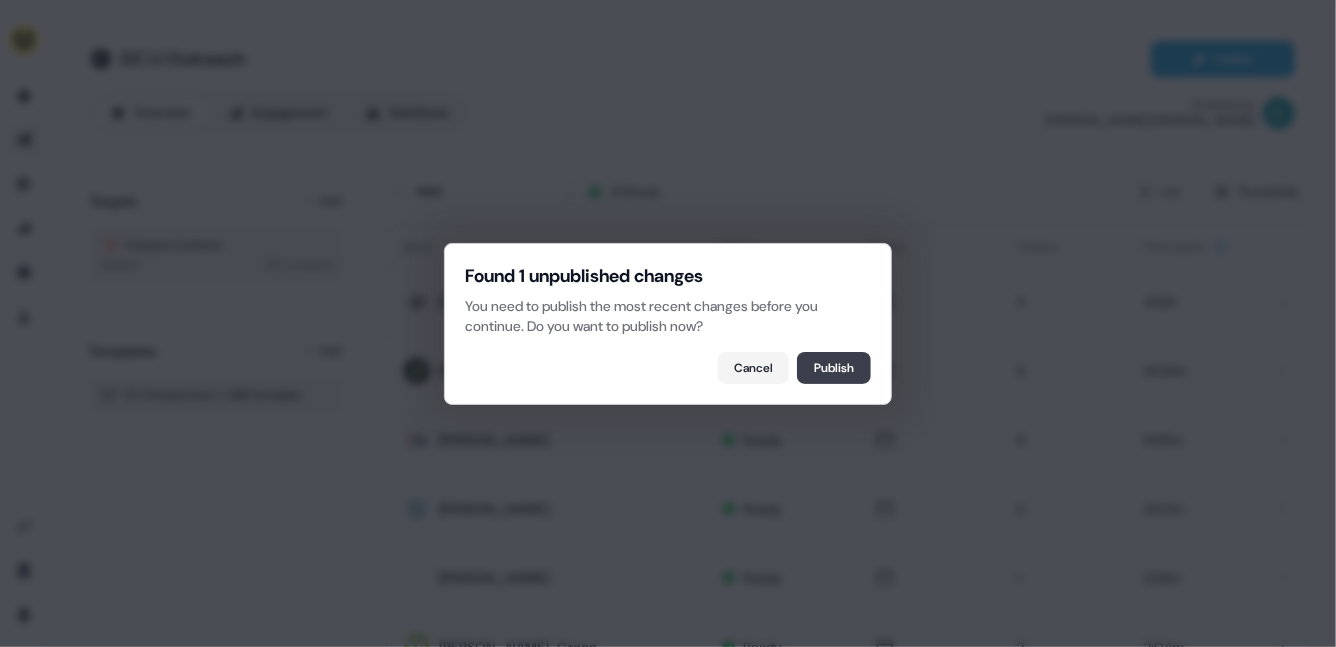 click on "Publish" at bounding box center (834, 368) 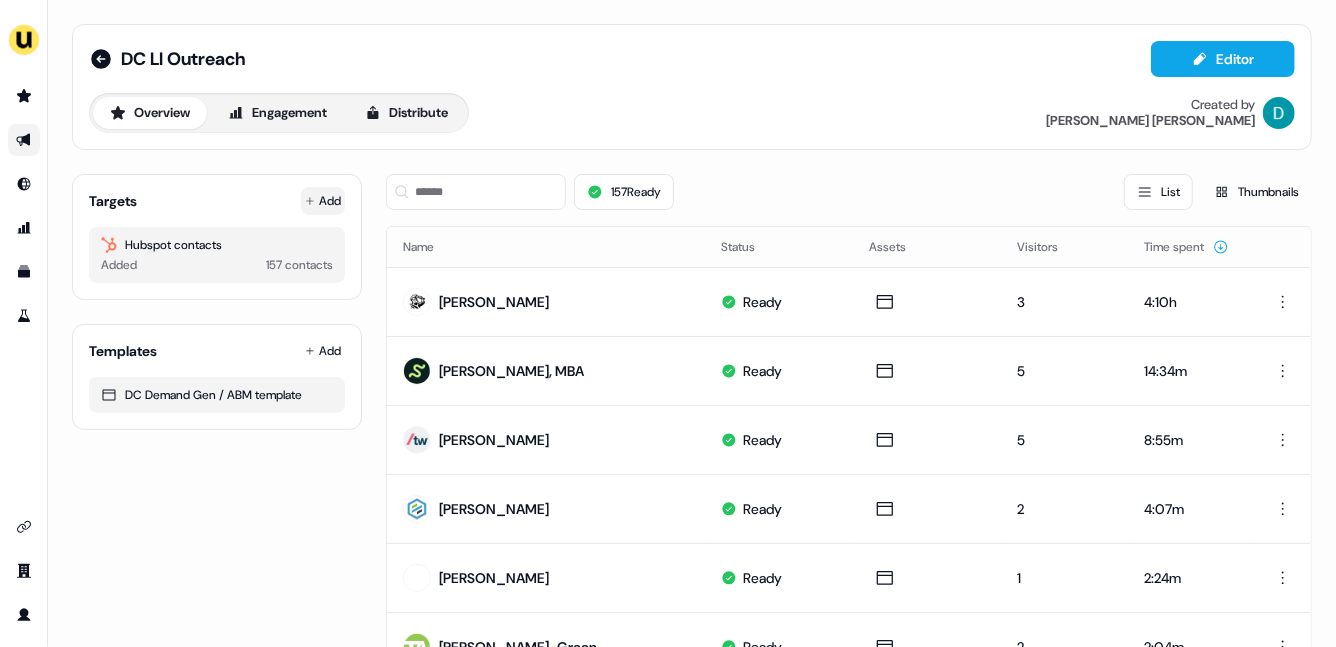 click on "Add" at bounding box center (323, 201) 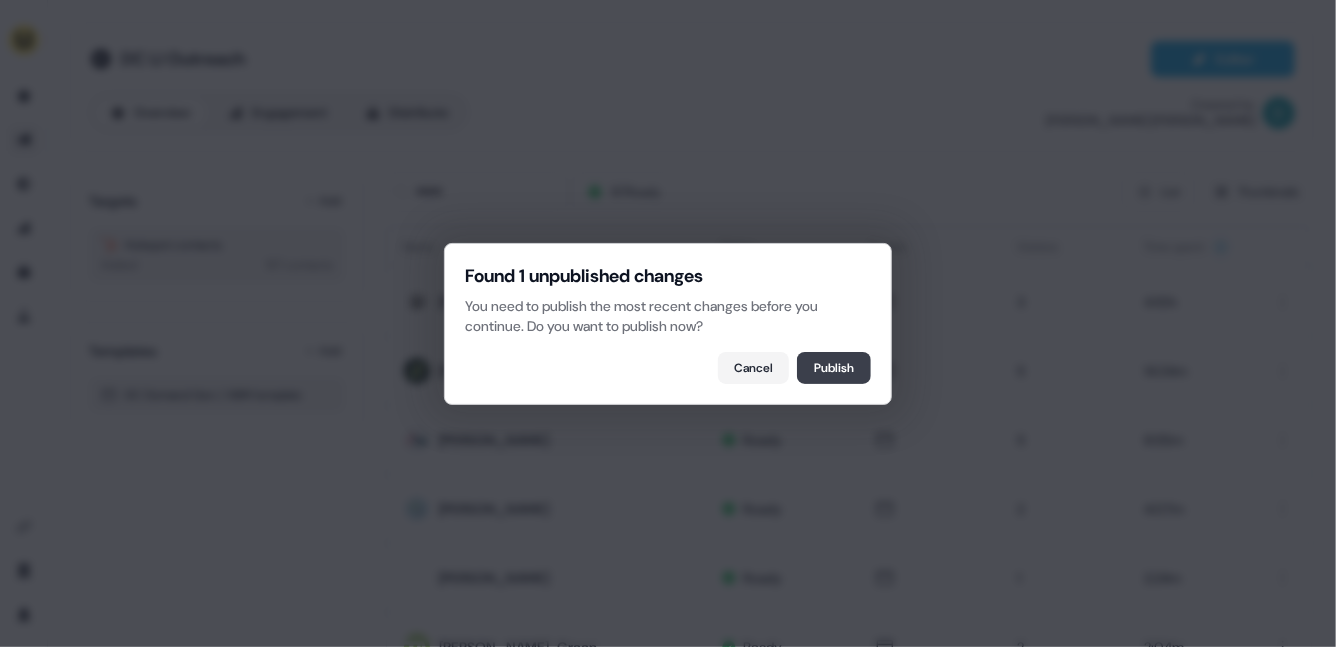 type 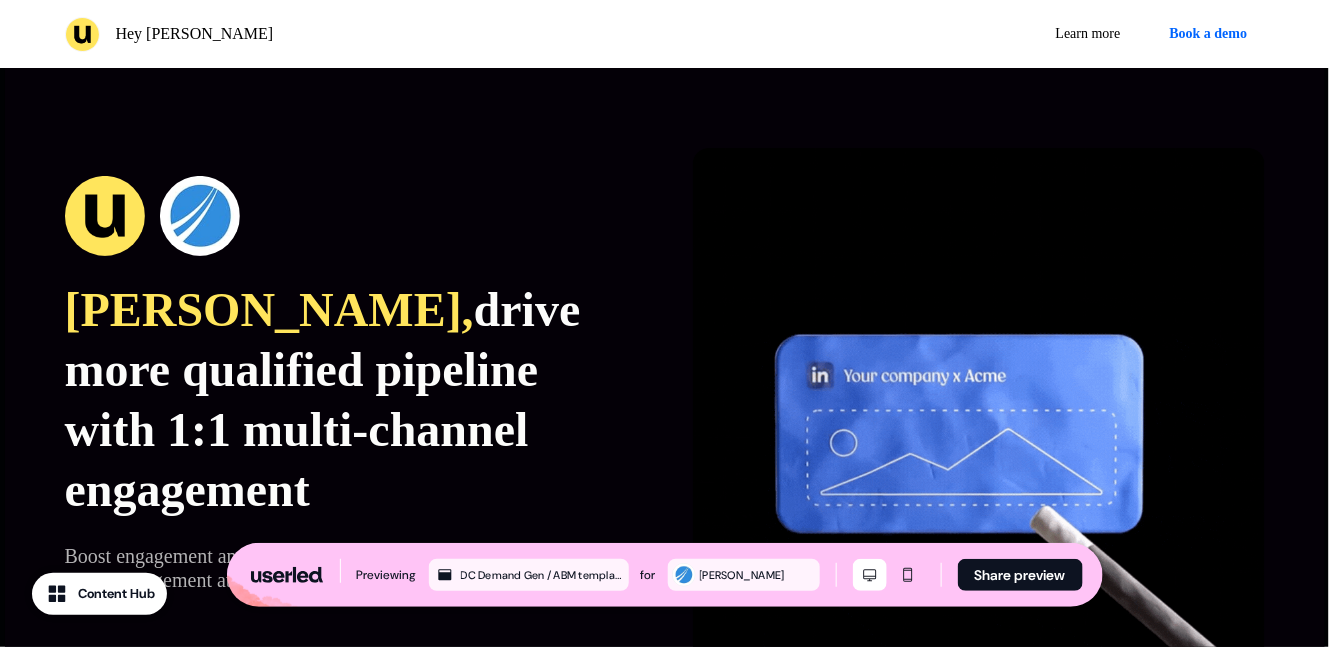 scroll, scrollTop: 25, scrollLeft: 0, axis: vertical 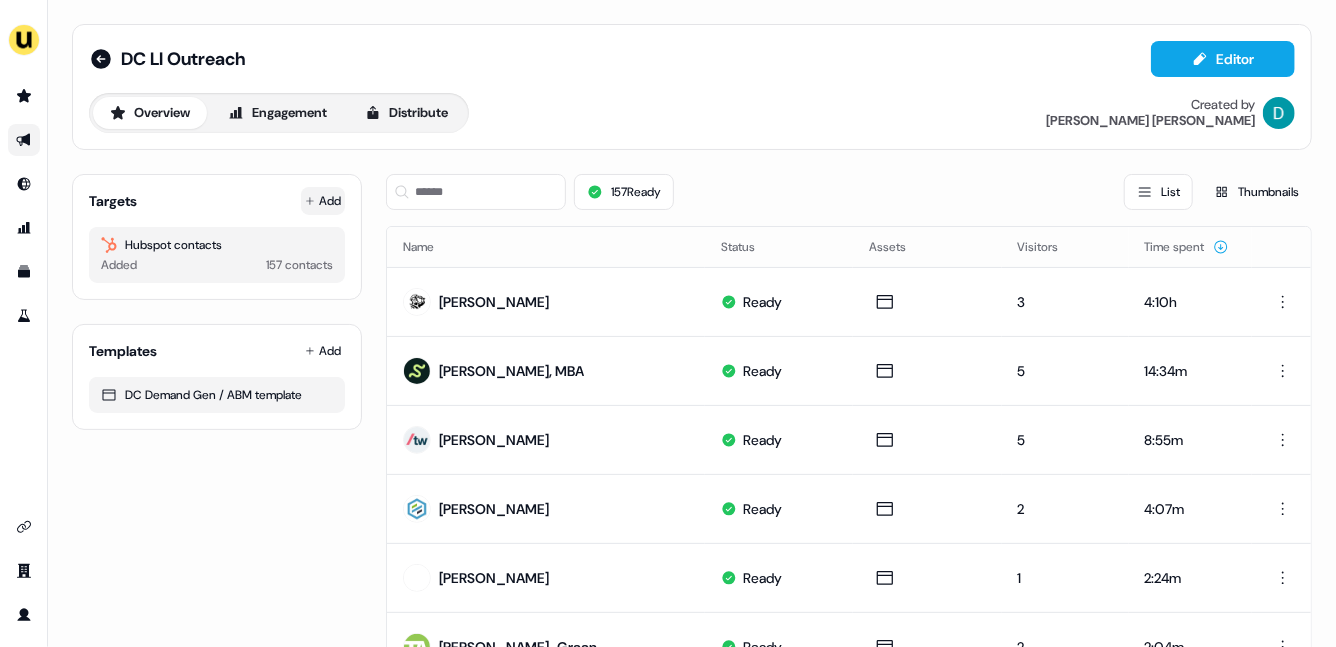 click on "Add" at bounding box center [323, 201] 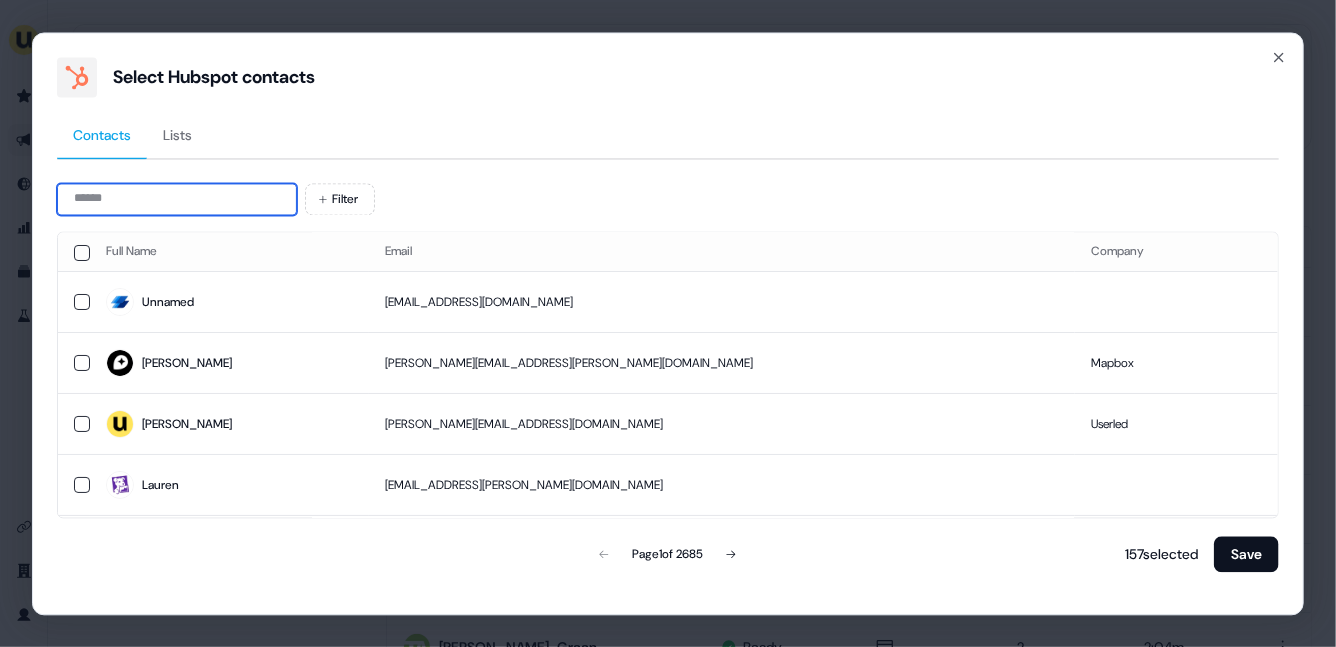 click at bounding box center (177, 199) 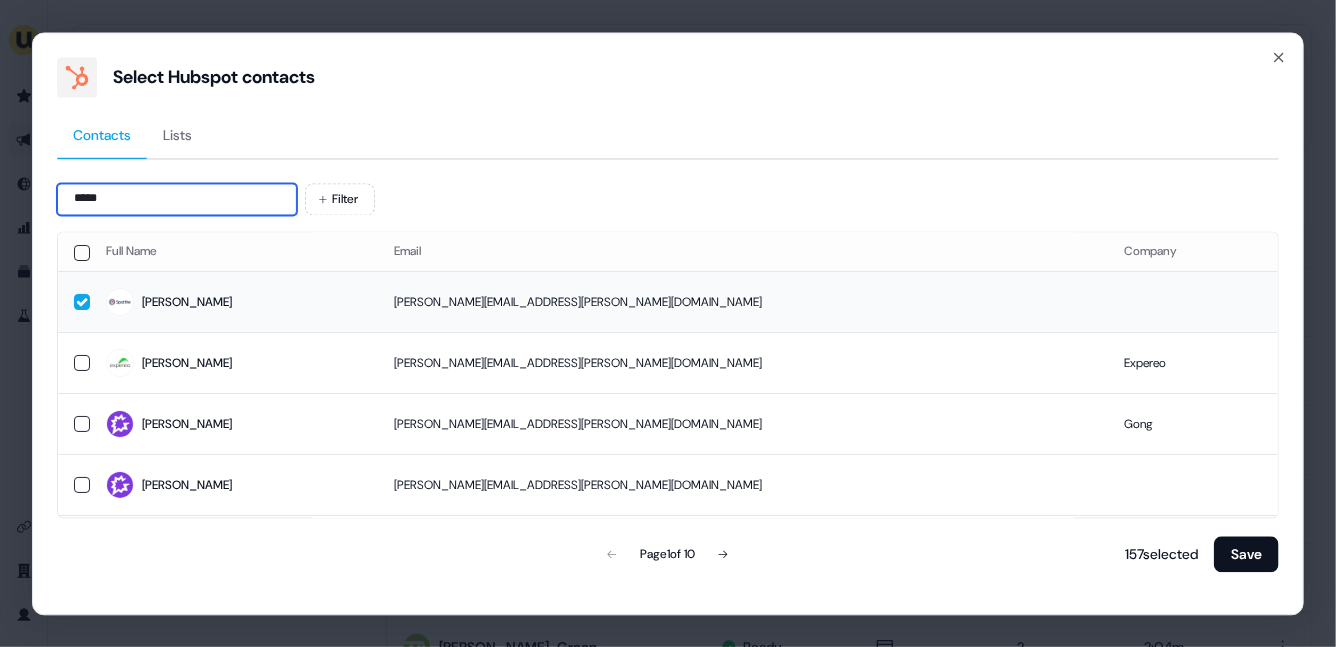 type on "*****" 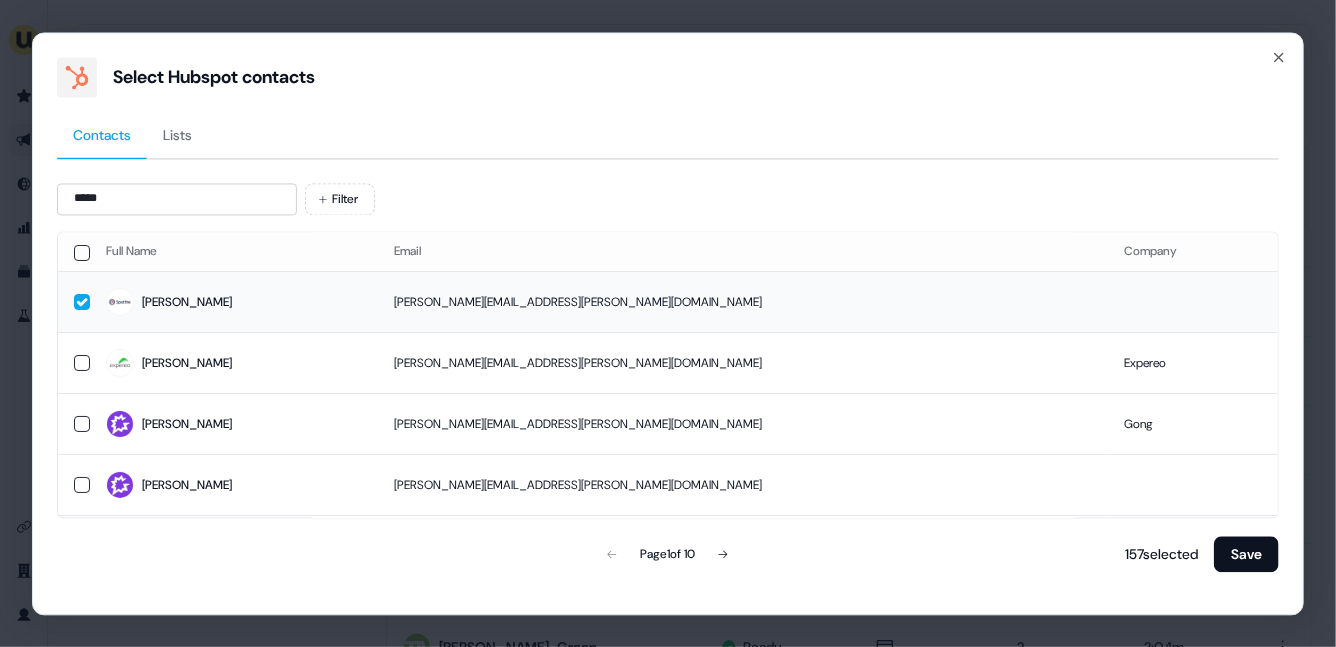 click on "Patricia" at bounding box center (234, 302) 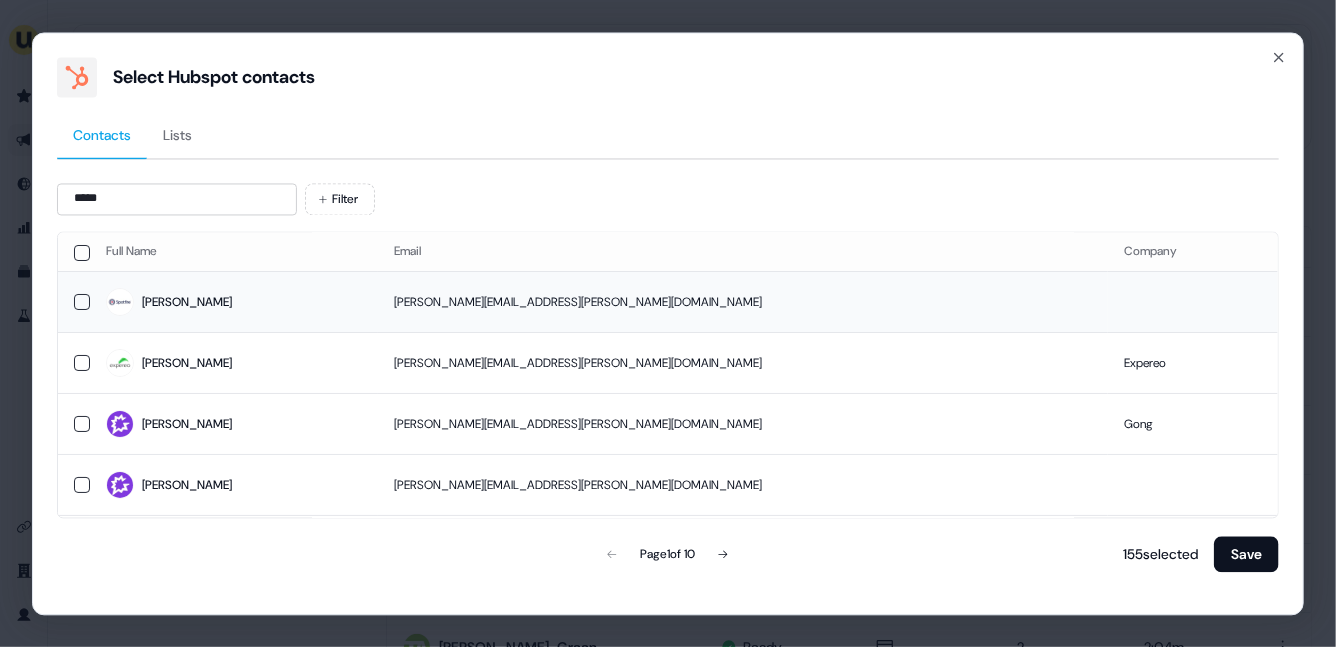 click on "Patricia" at bounding box center [234, 303] 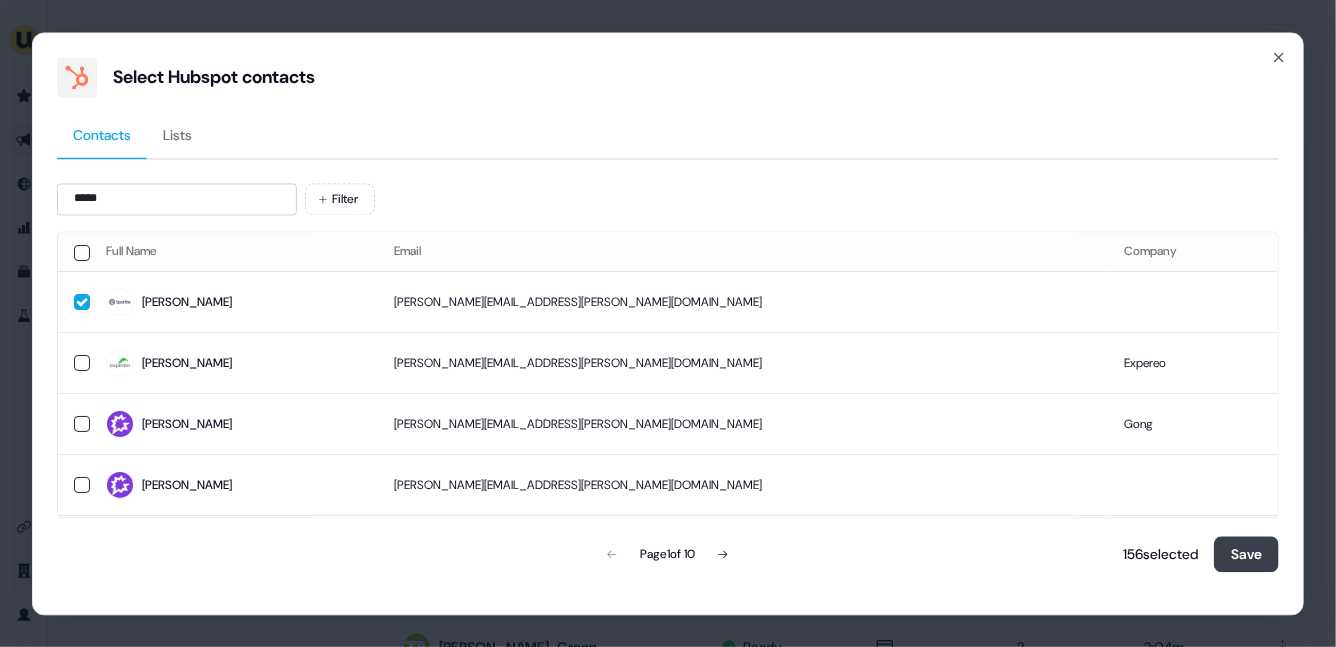 click on "Save" at bounding box center (1246, 554) 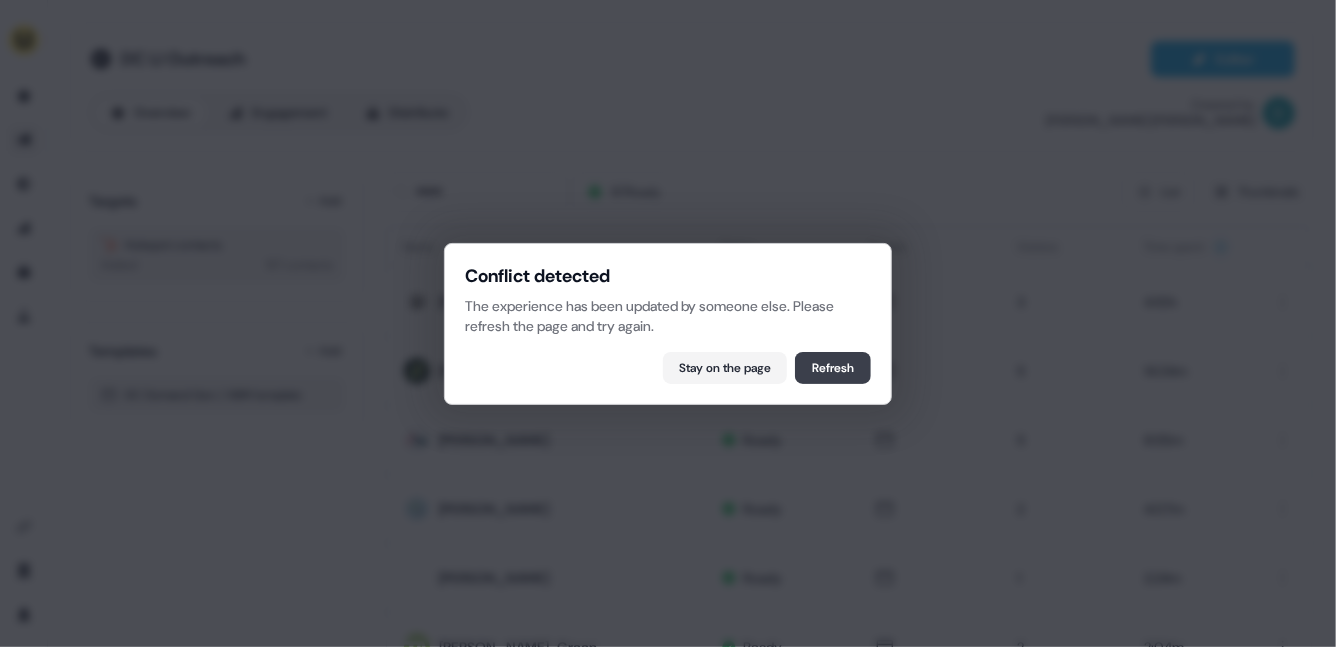 click on "Refresh" at bounding box center (833, 368) 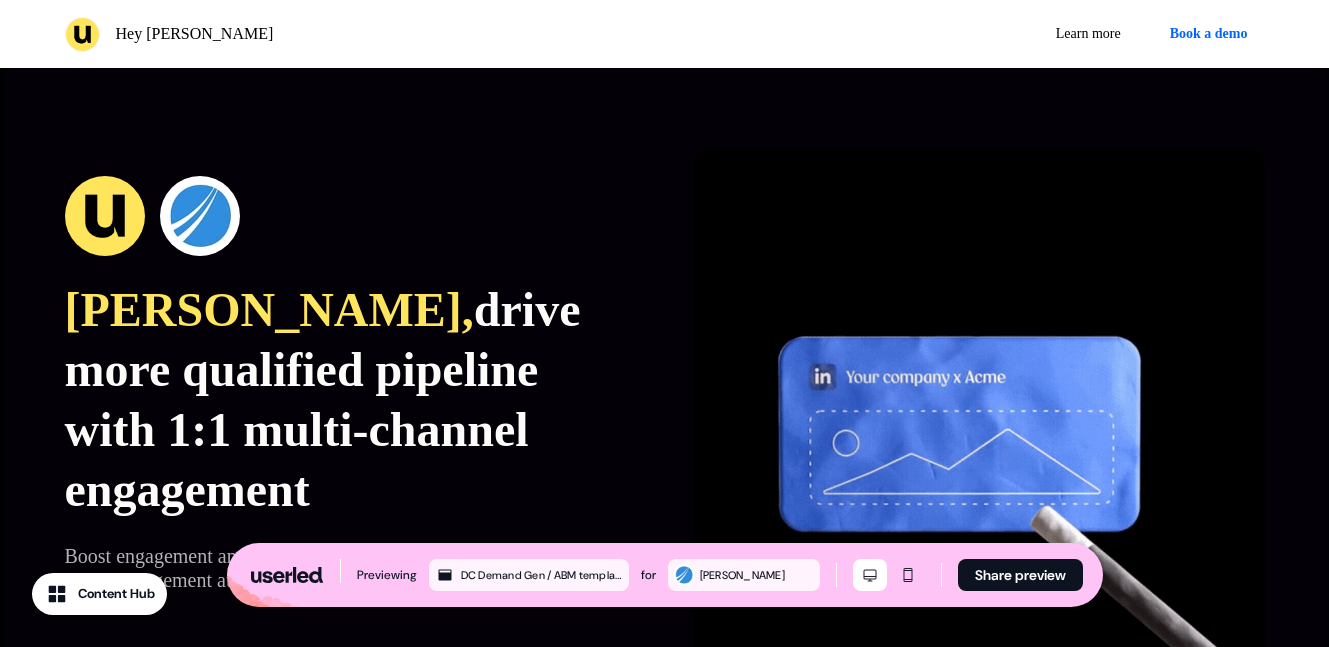 scroll, scrollTop: 0, scrollLeft: 0, axis: both 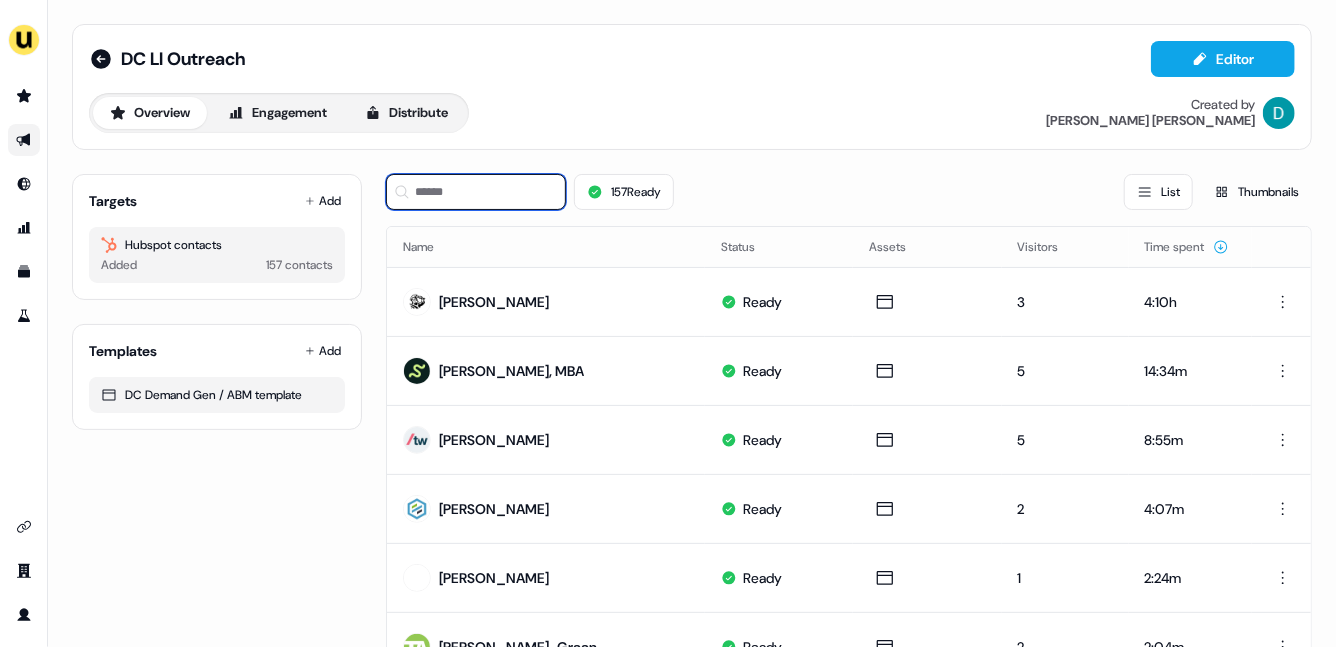 click at bounding box center (476, 192) 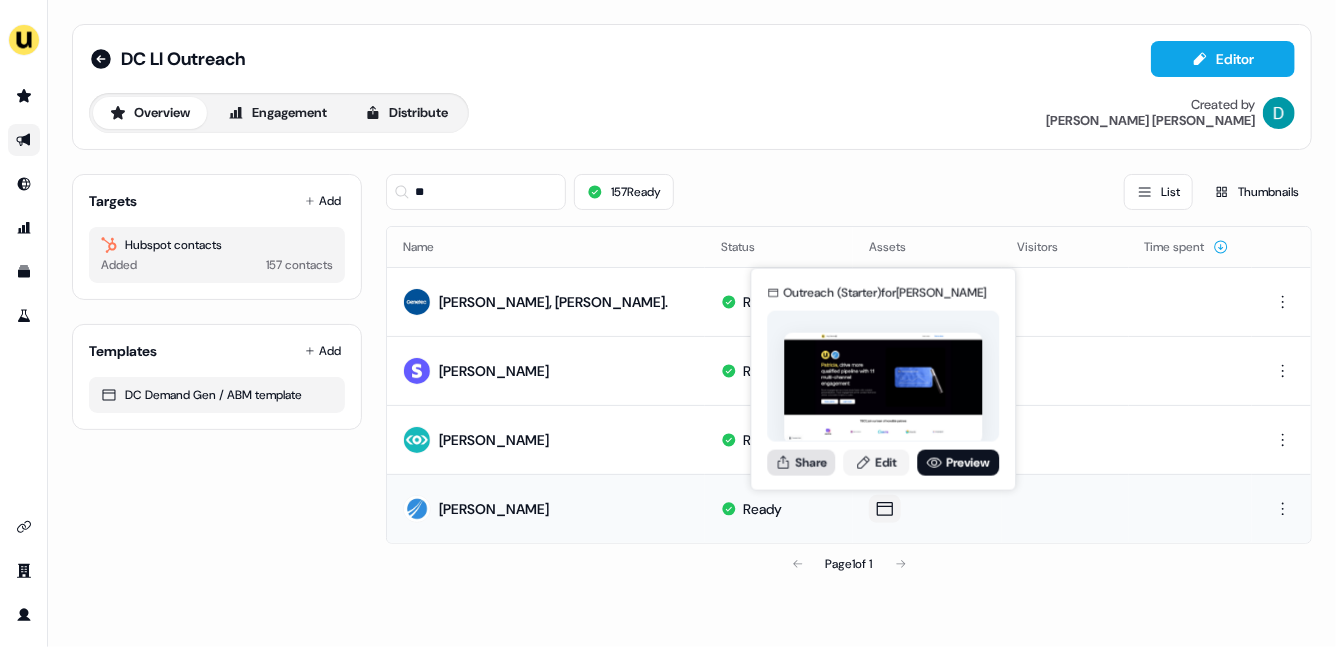 click on "Share" at bounding box center [801, 462] 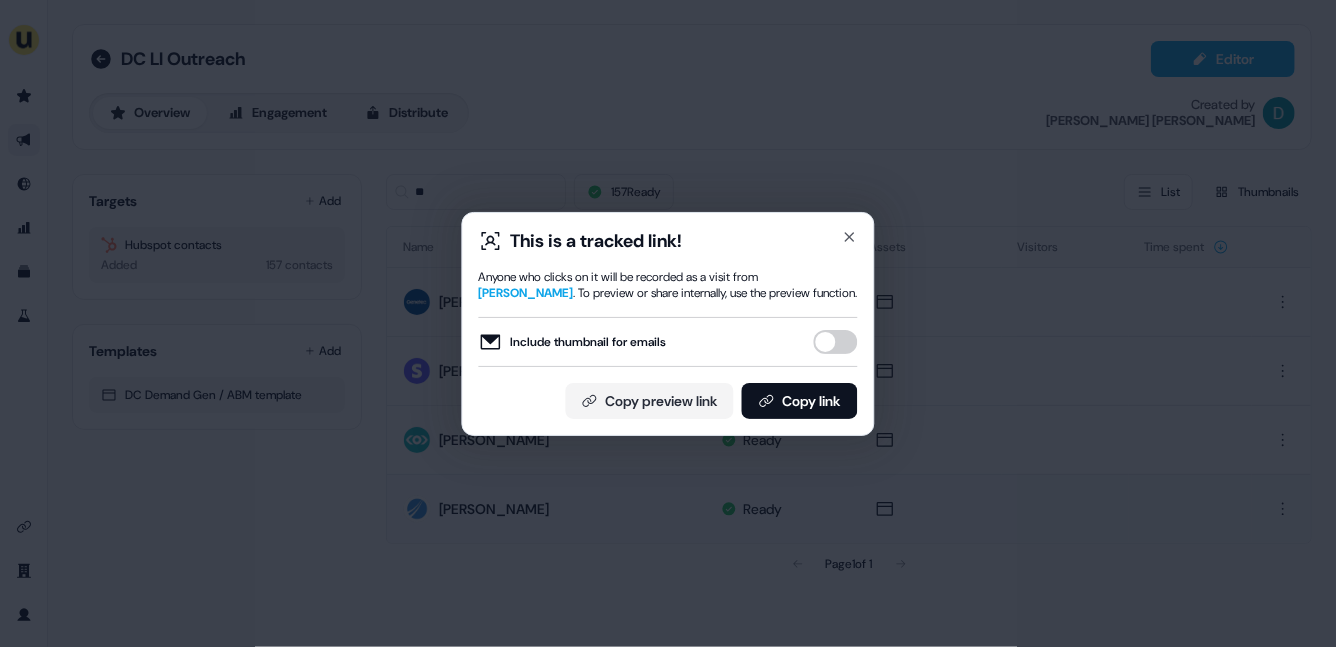 click on "Include thumbnail for emails" at bounding box center (836, 342) 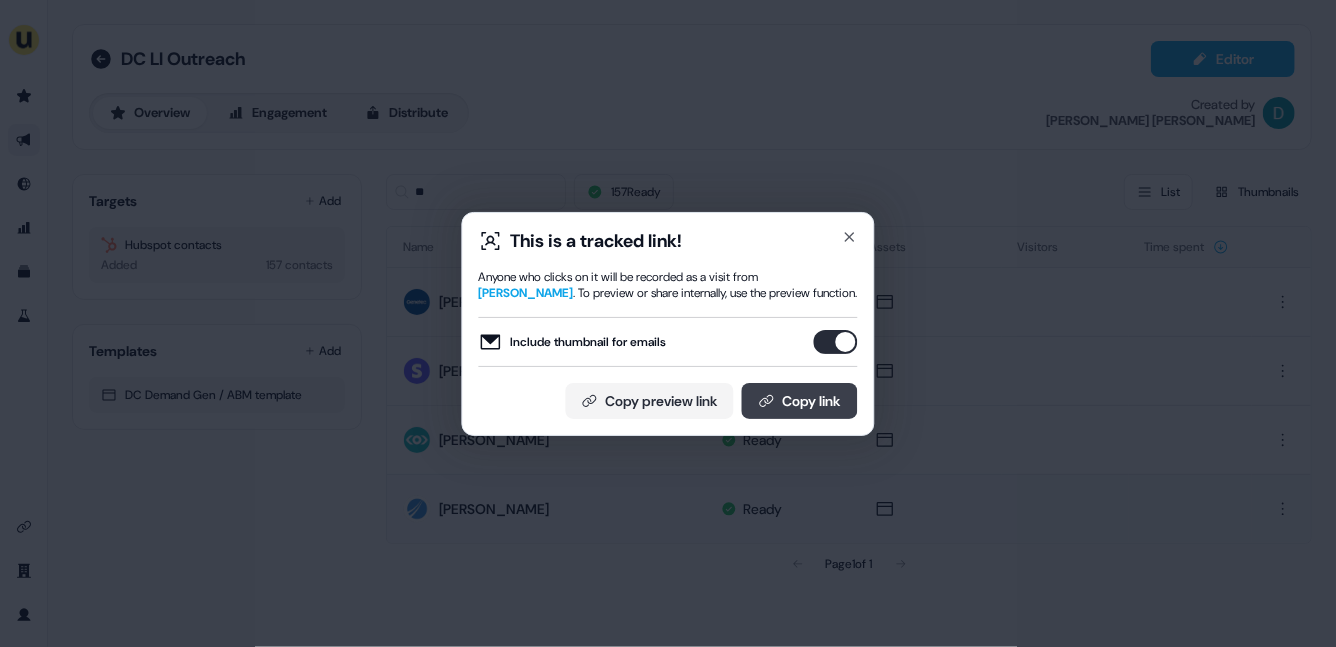 click on "Copy link" at bounding box center [800, 401] 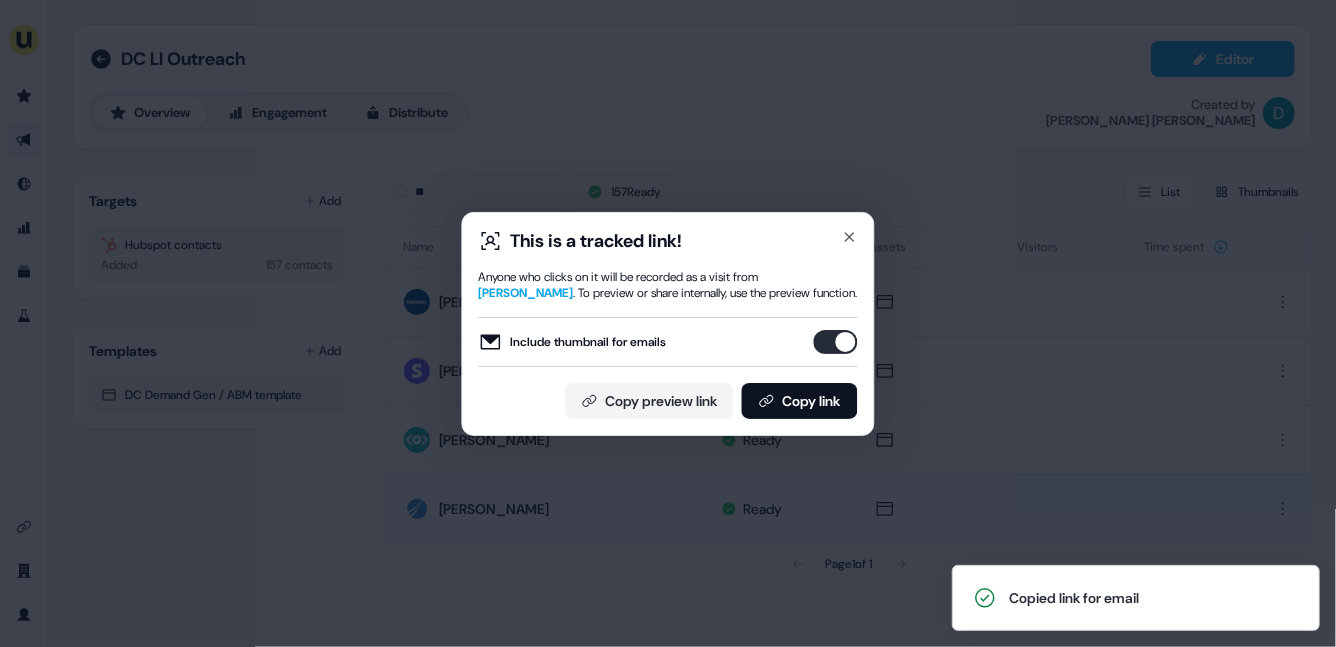 click on "This is a tracked link! Anyone who clicks on it will be recorded as a visit from   Patricia Lambert . To preview or share internally, use the preview function. Include thumbnail for emails Copy preview link Copy link Close" at bounding box center (668, 324) 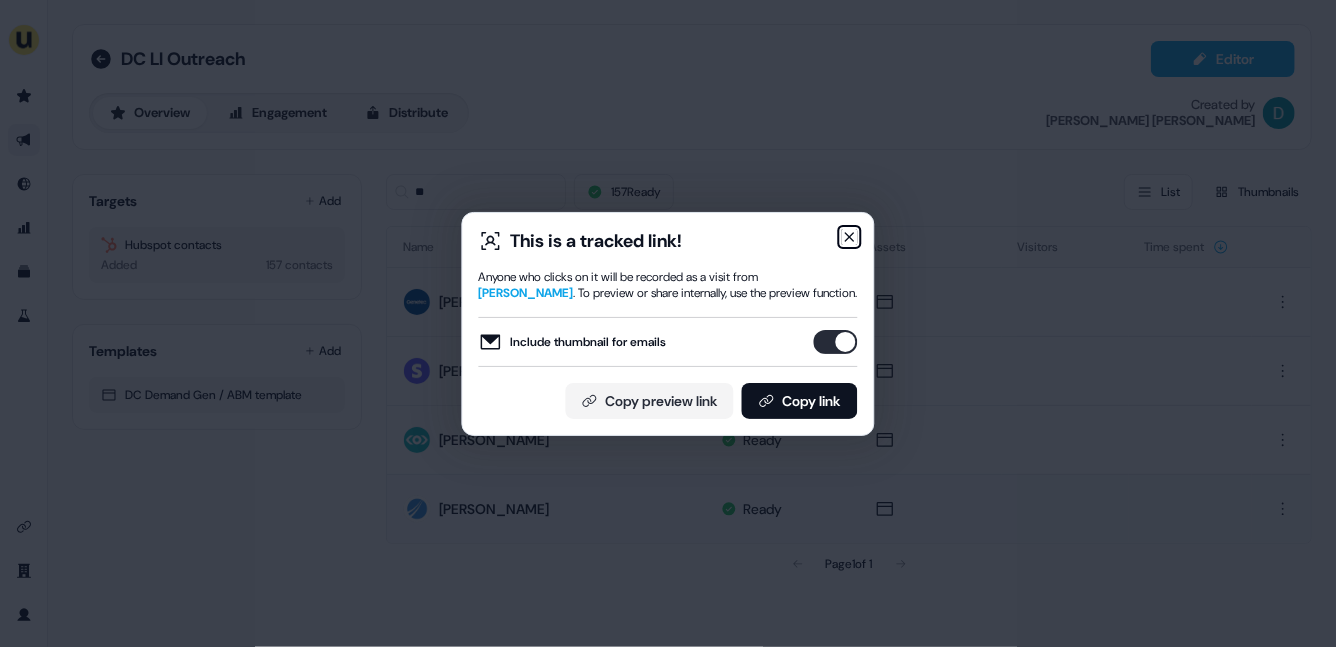 click 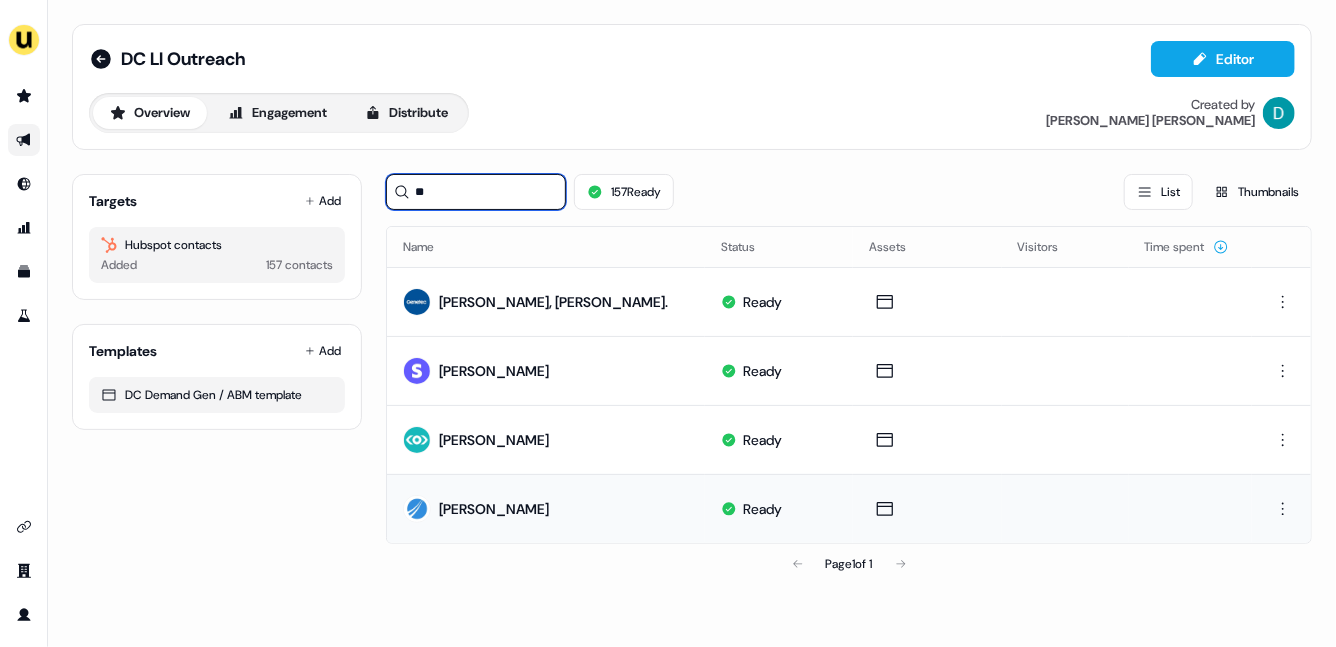click on "**" at bounding box center [476, 192] 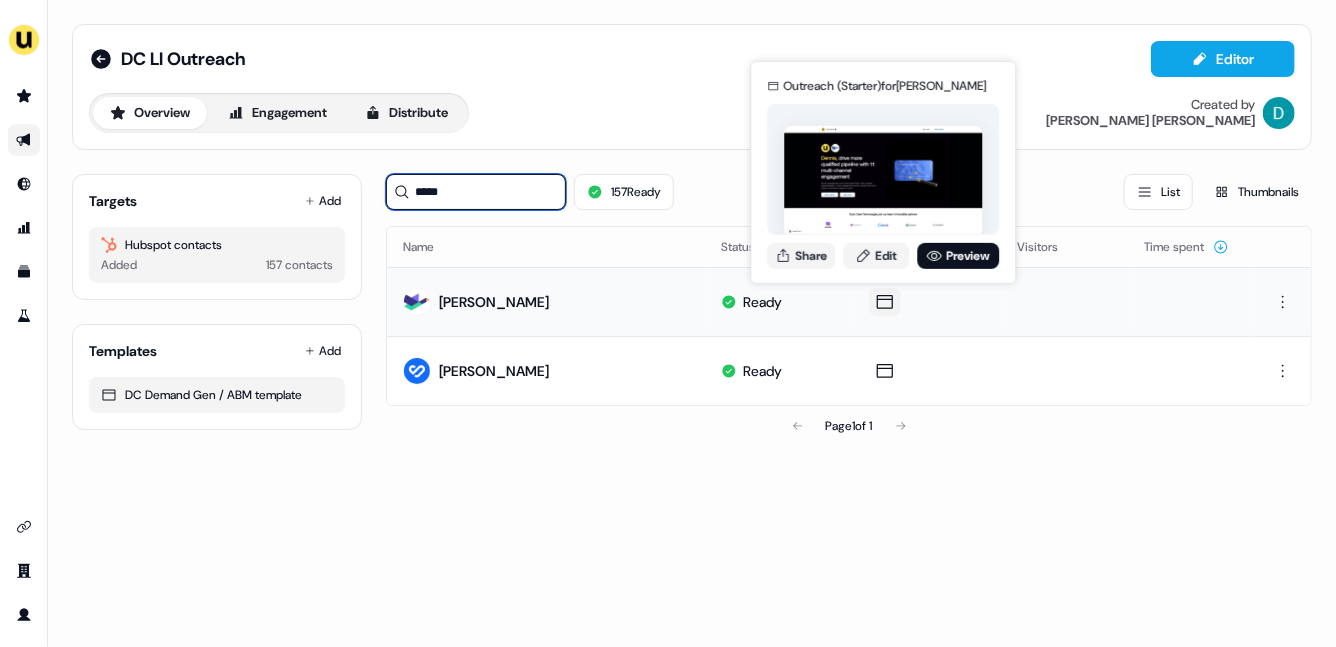 type on "*****" 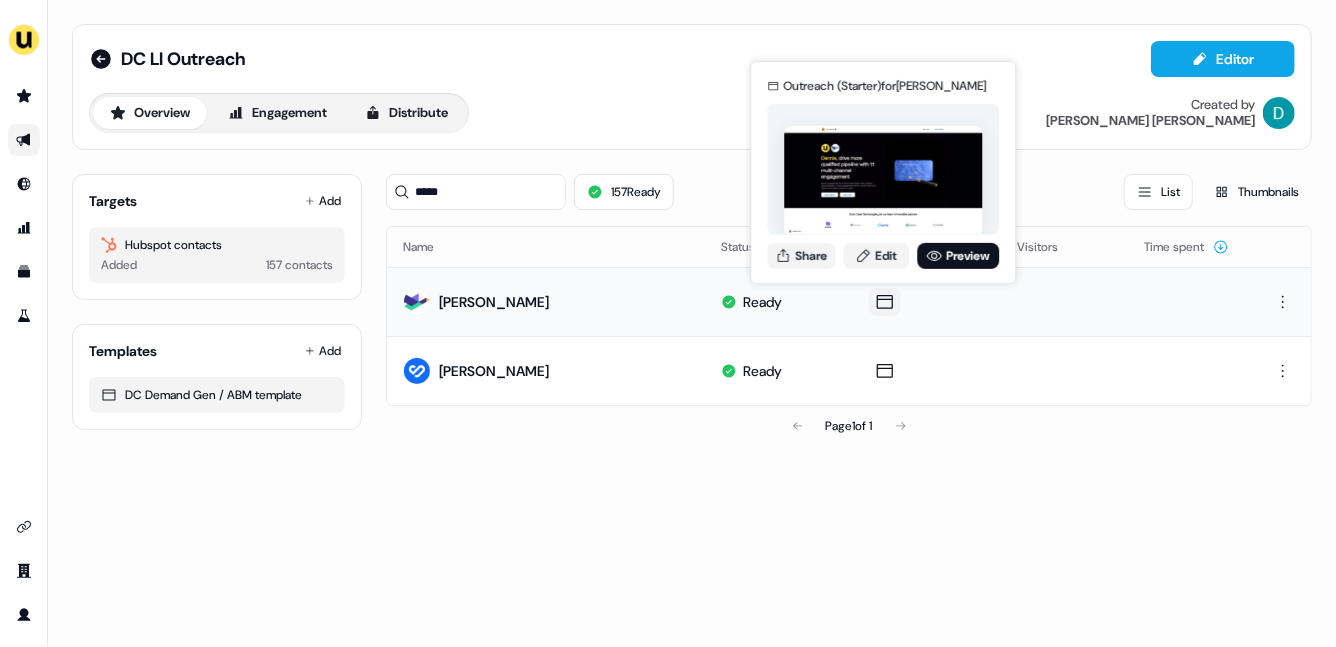 click on "Outreach (Starter)  for  Dennis Dougherty   Share Edit Preview" at bounding box center (883, 172) 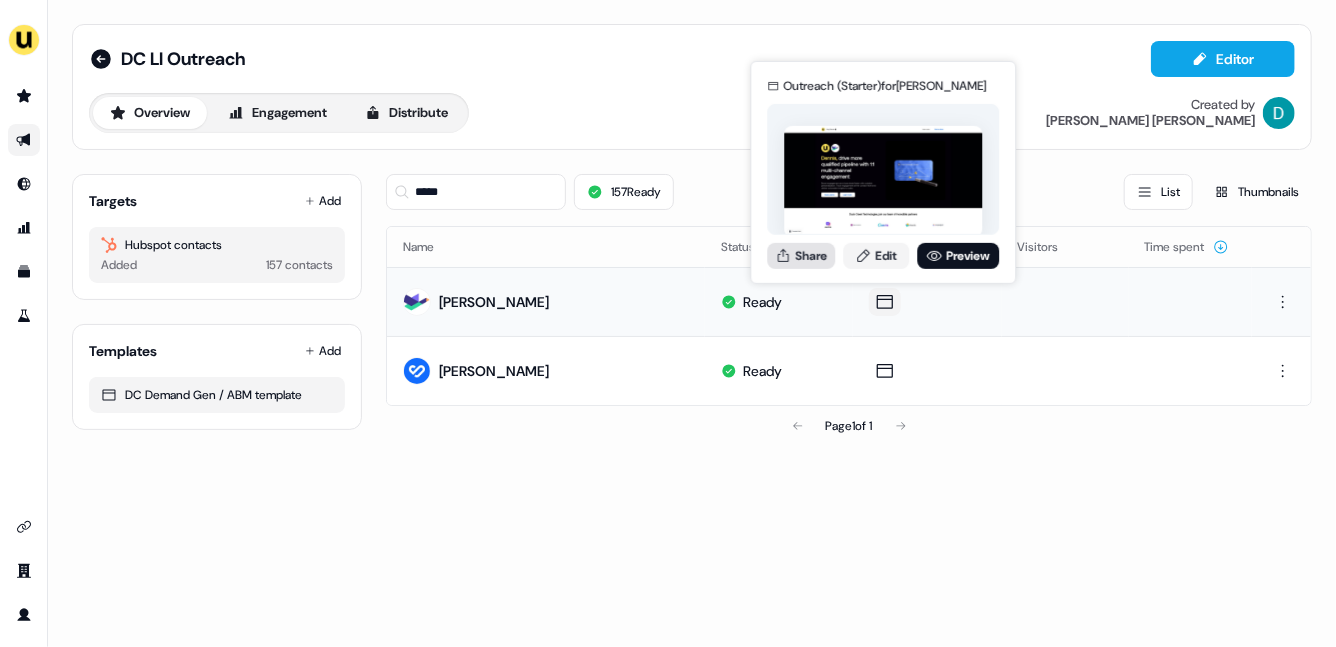 click on "Share" at bounding box center [801, 255] 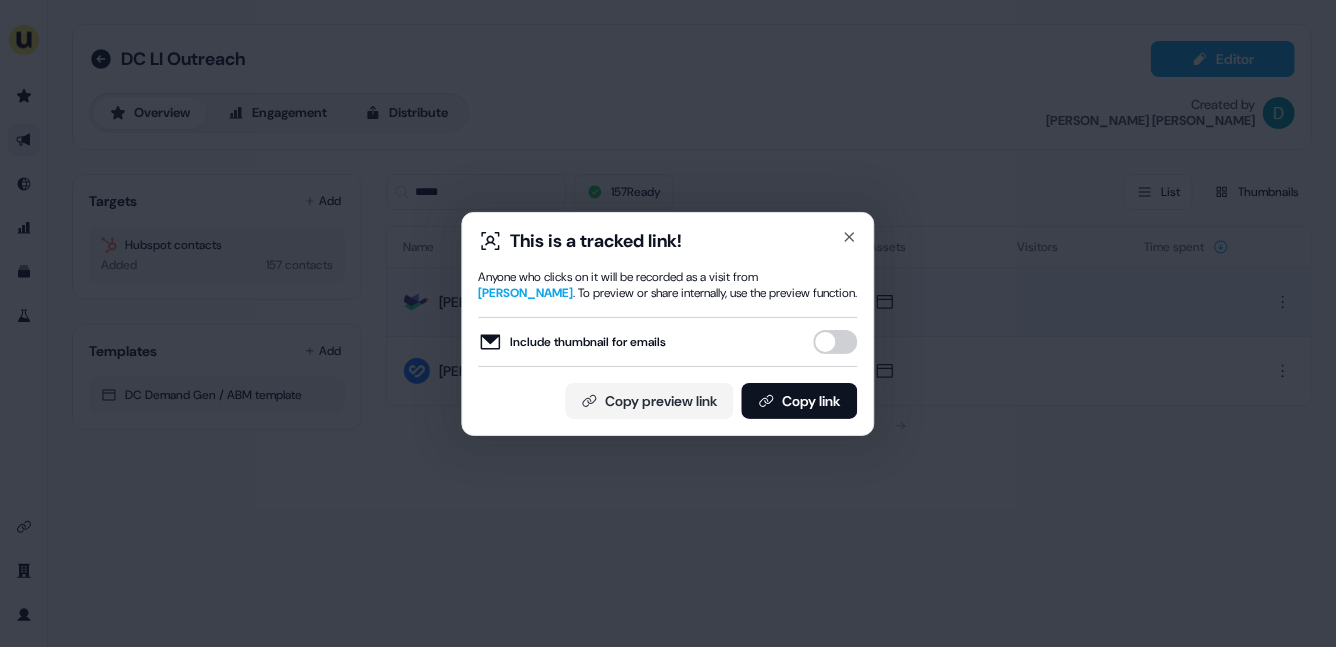 click on "Include thumbnail for emails" at bounding box center (836, 342) 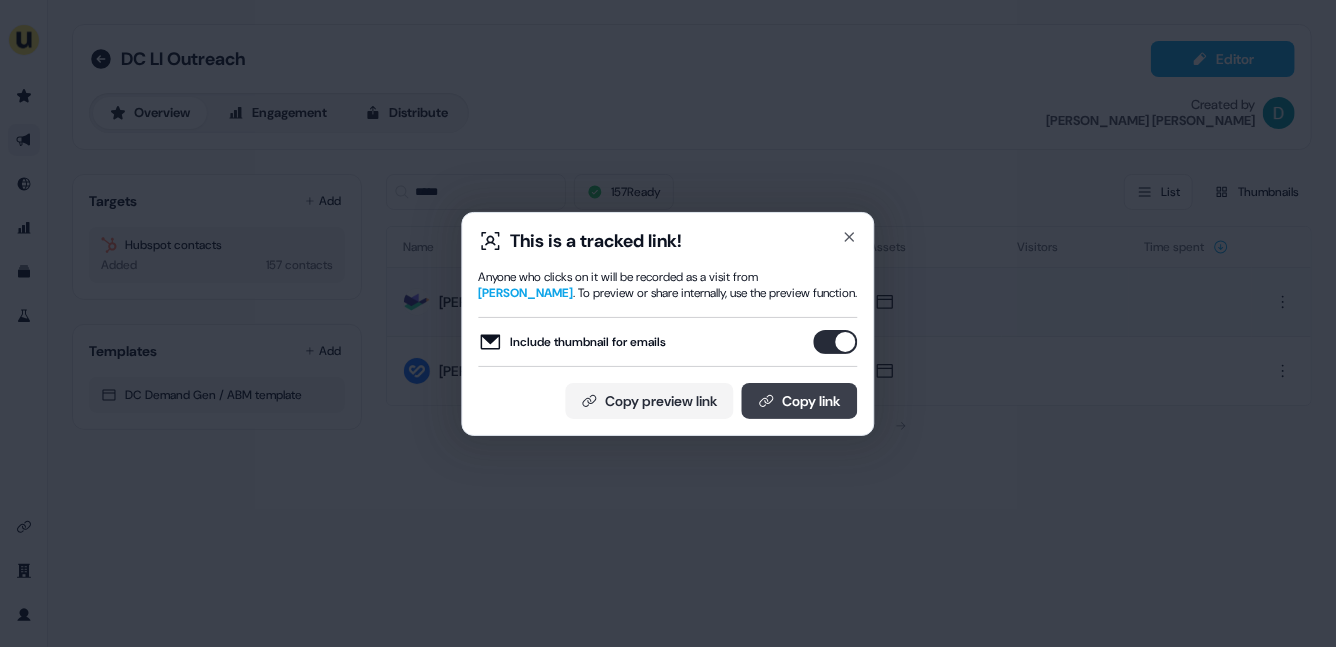 click on "Copy link" at bounding box center (800, 401) 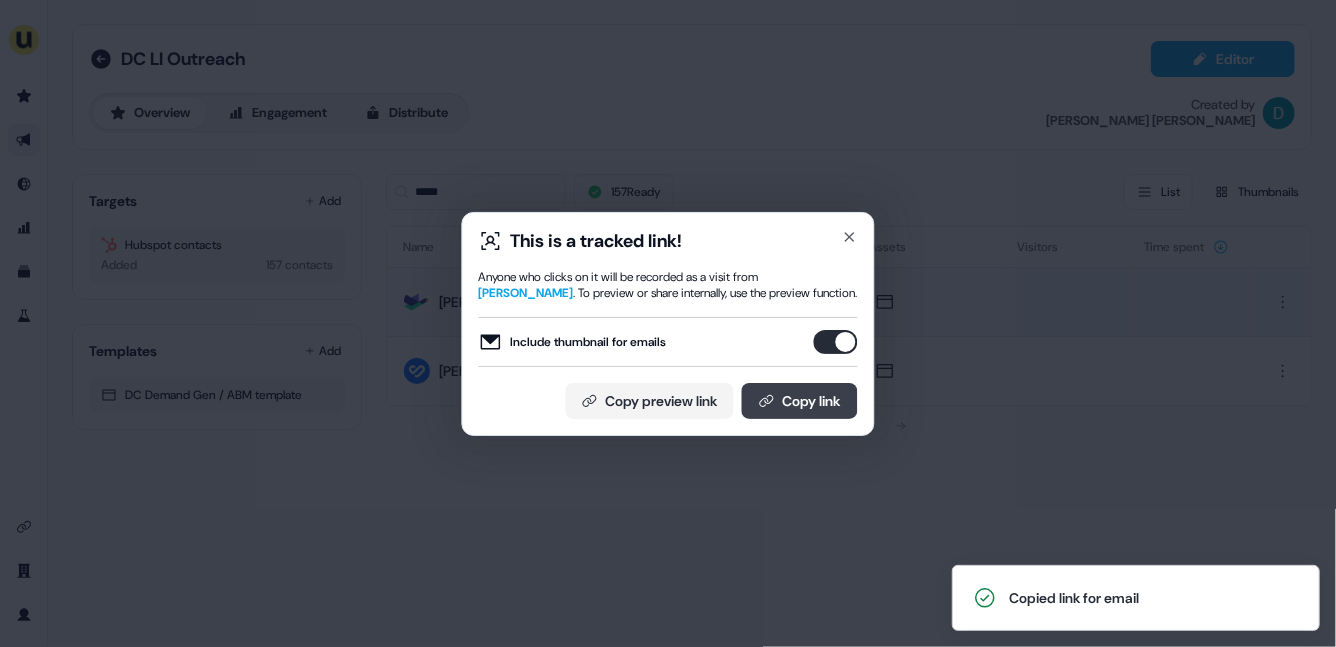 click on "Copy link" at bounding box center (800, 401) 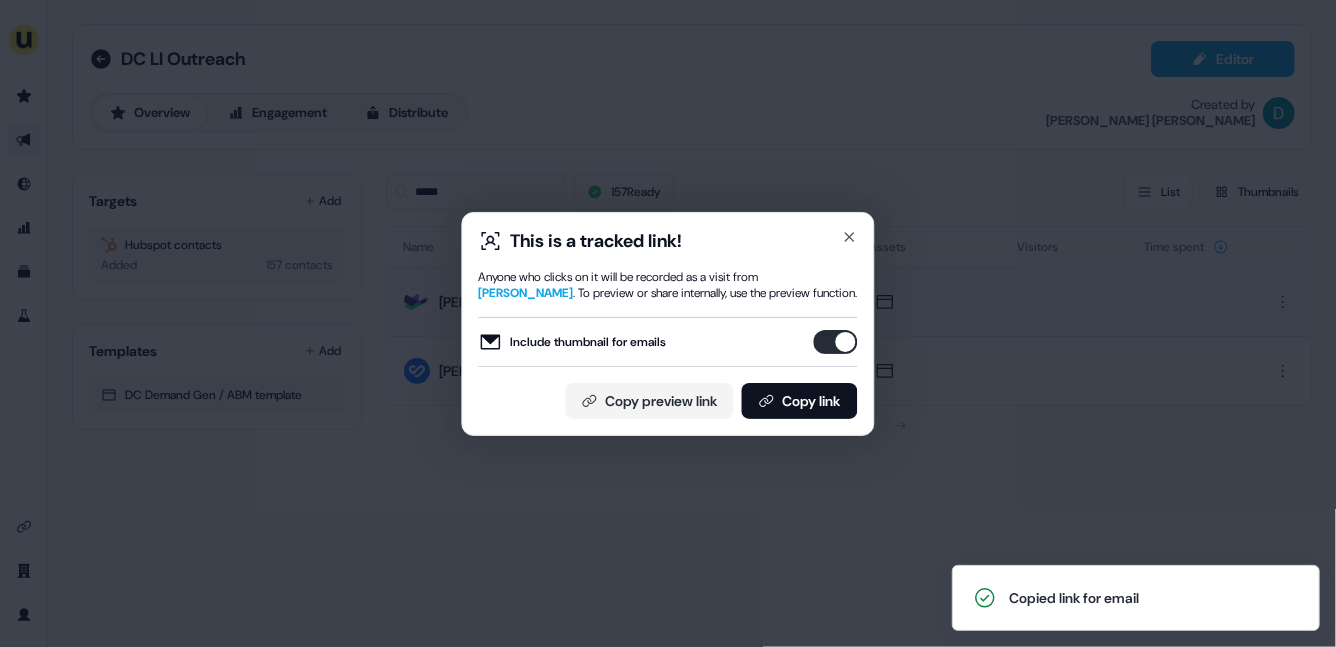 click on "This is a tracked link!" at bounding box center [668, 241] 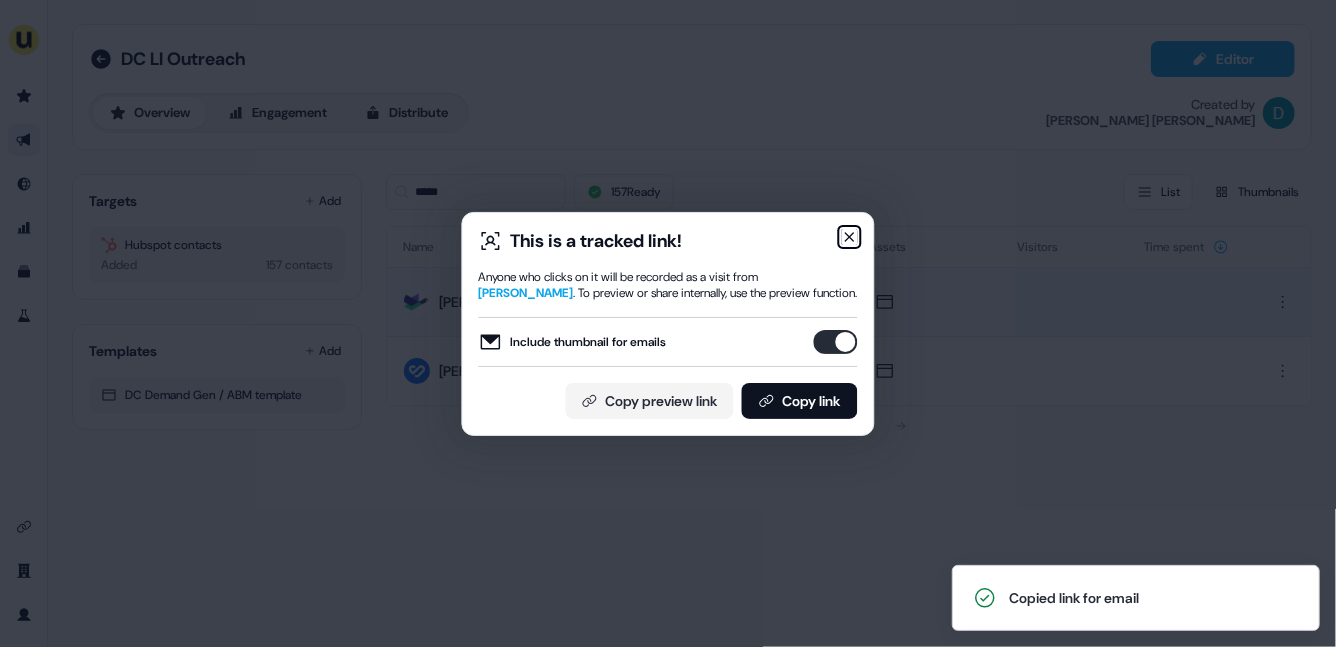 click 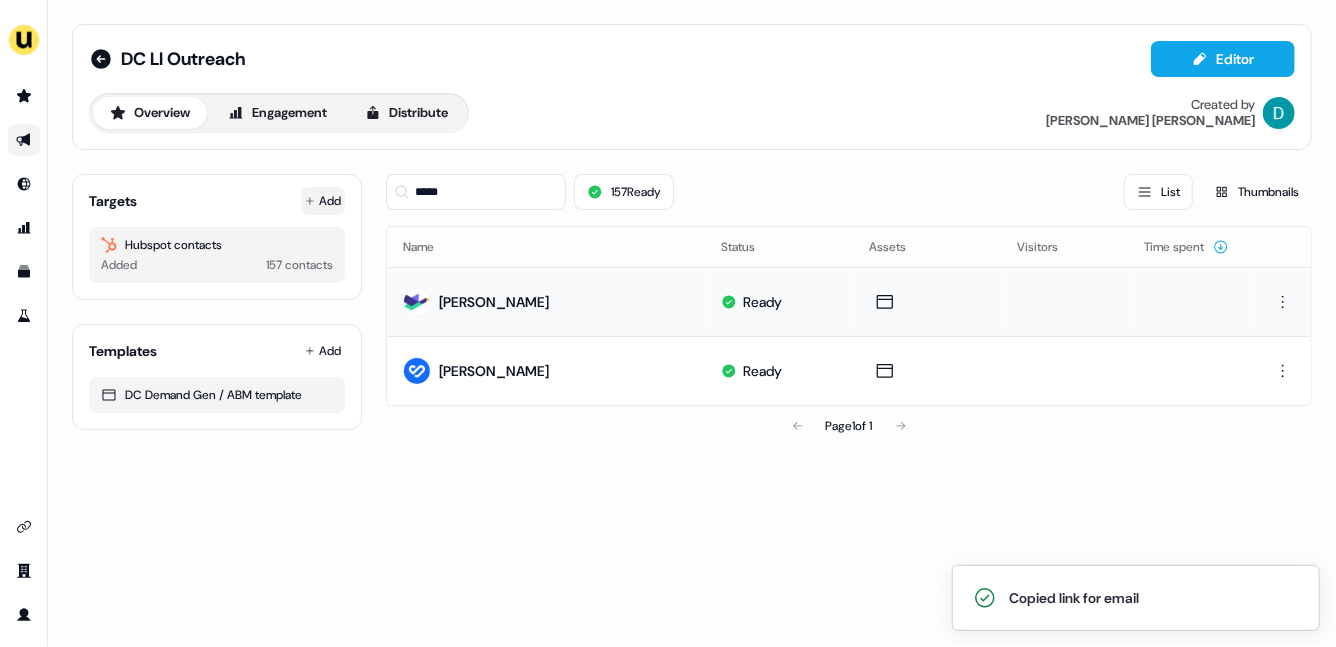 click on "Add" at bounding box center (323, 201) 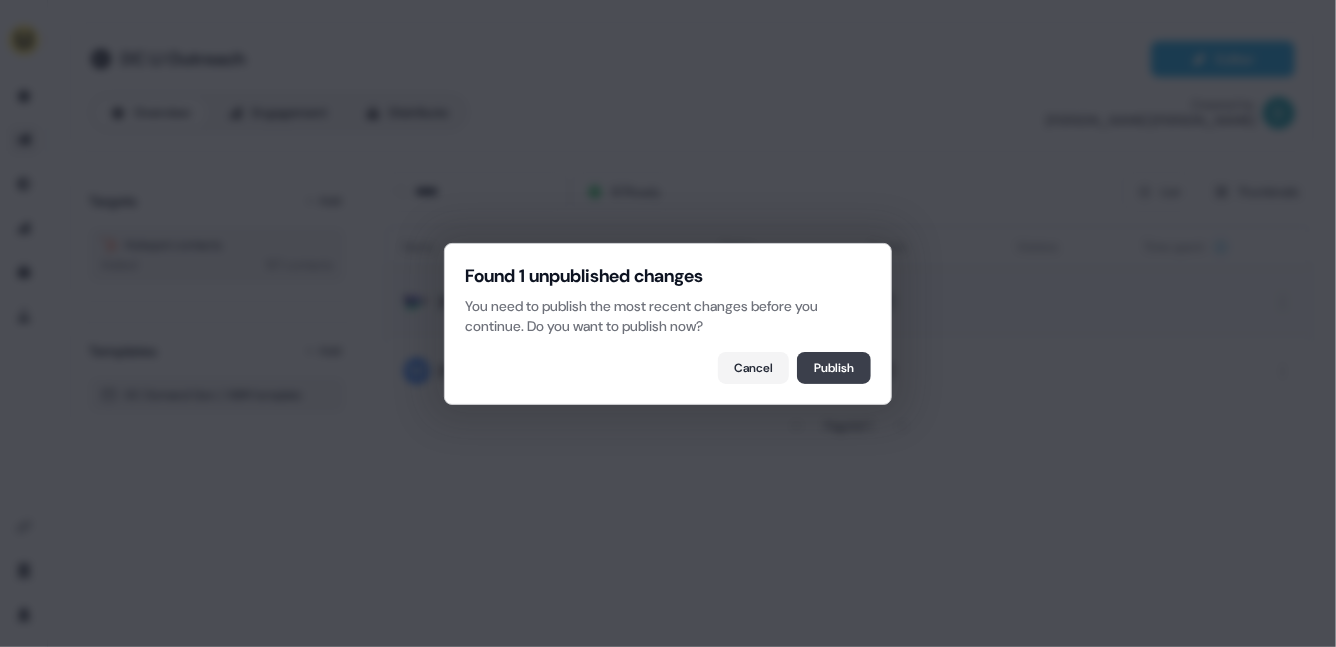click on "Publish" at bounding box center (834, 368) 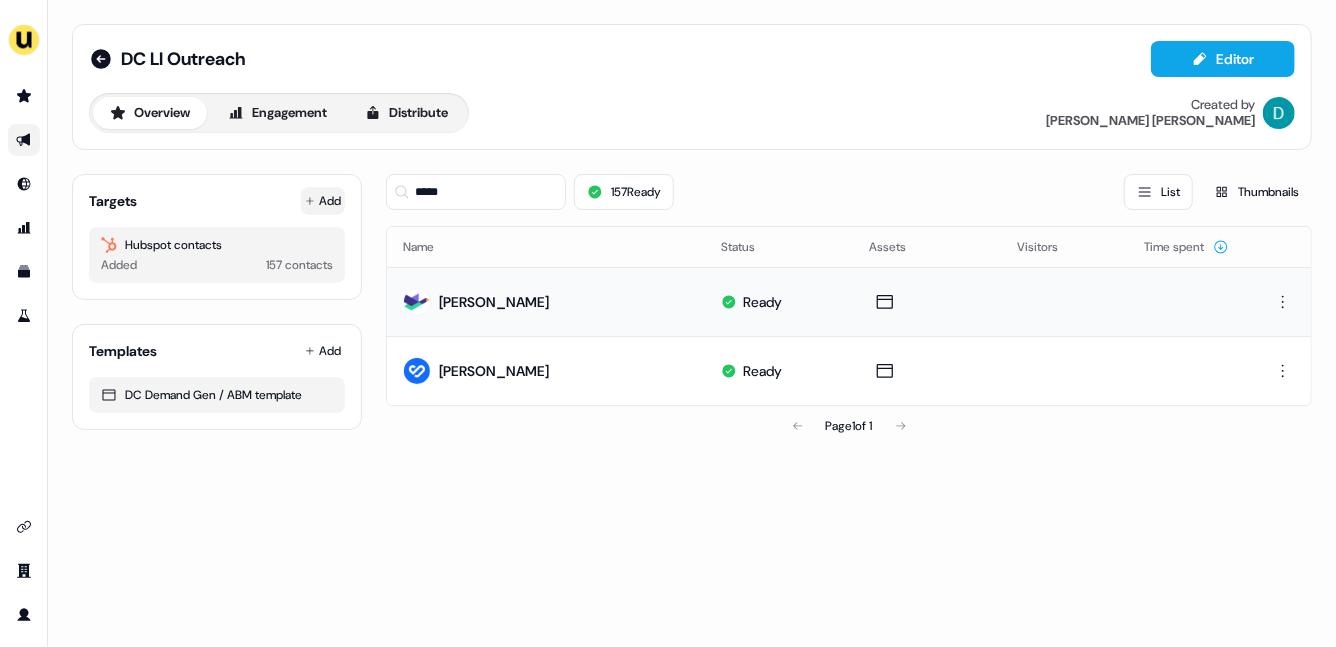 click on "Add" at bounding box center [323, 201] 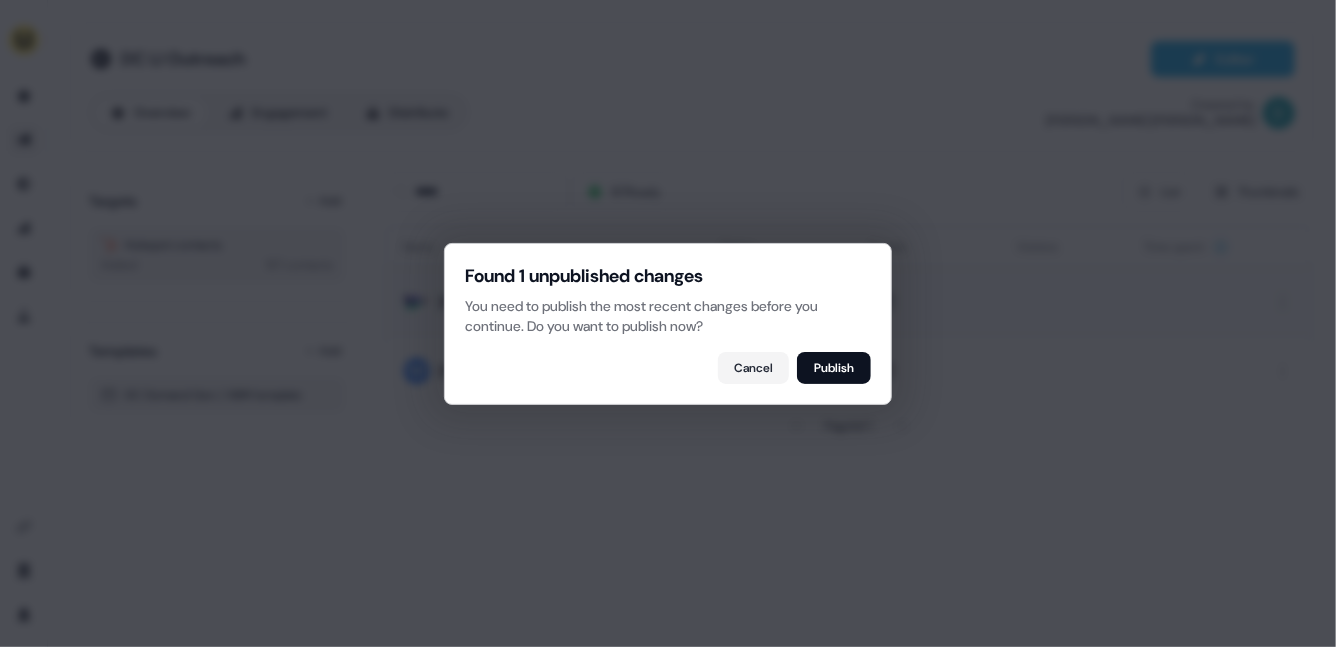 click on "Found 1 unpublished changes You need to publish the most recent changes before you continue. Do you want to publish now? Cancel Publish" at bounding box center (668, 324) 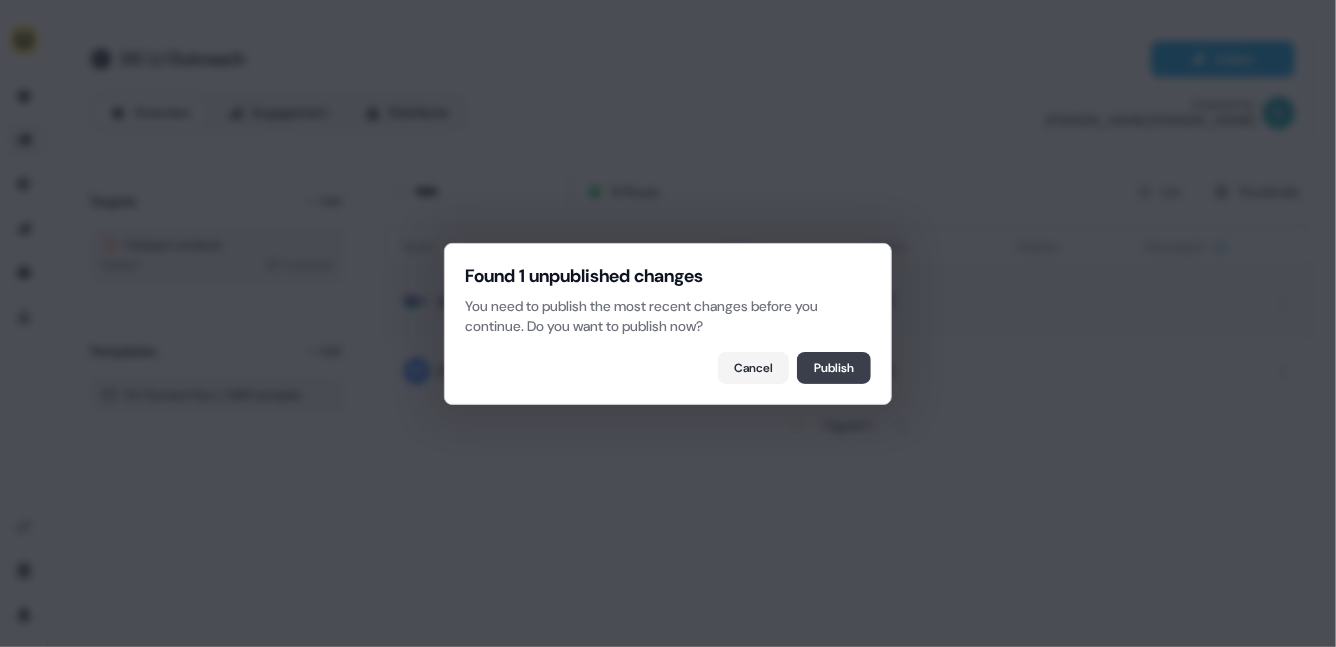 click on "Publish" at bounding box center [834, 368] 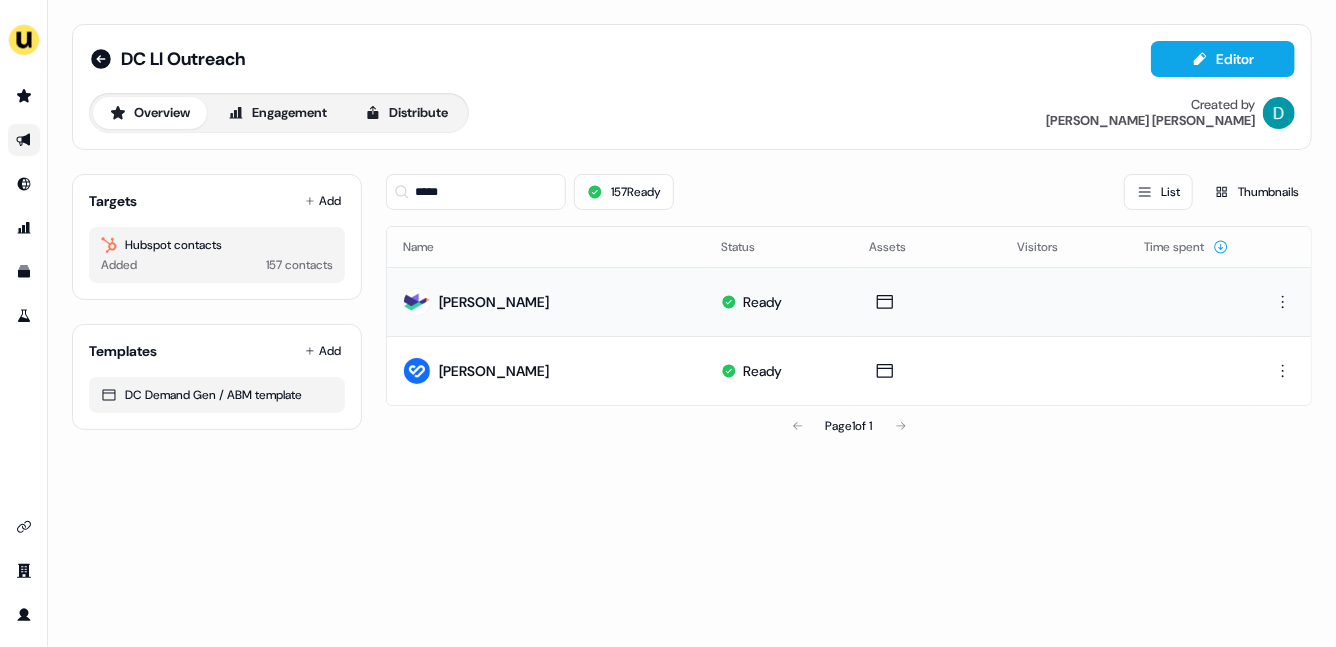 click at bounding box center (927, 370) 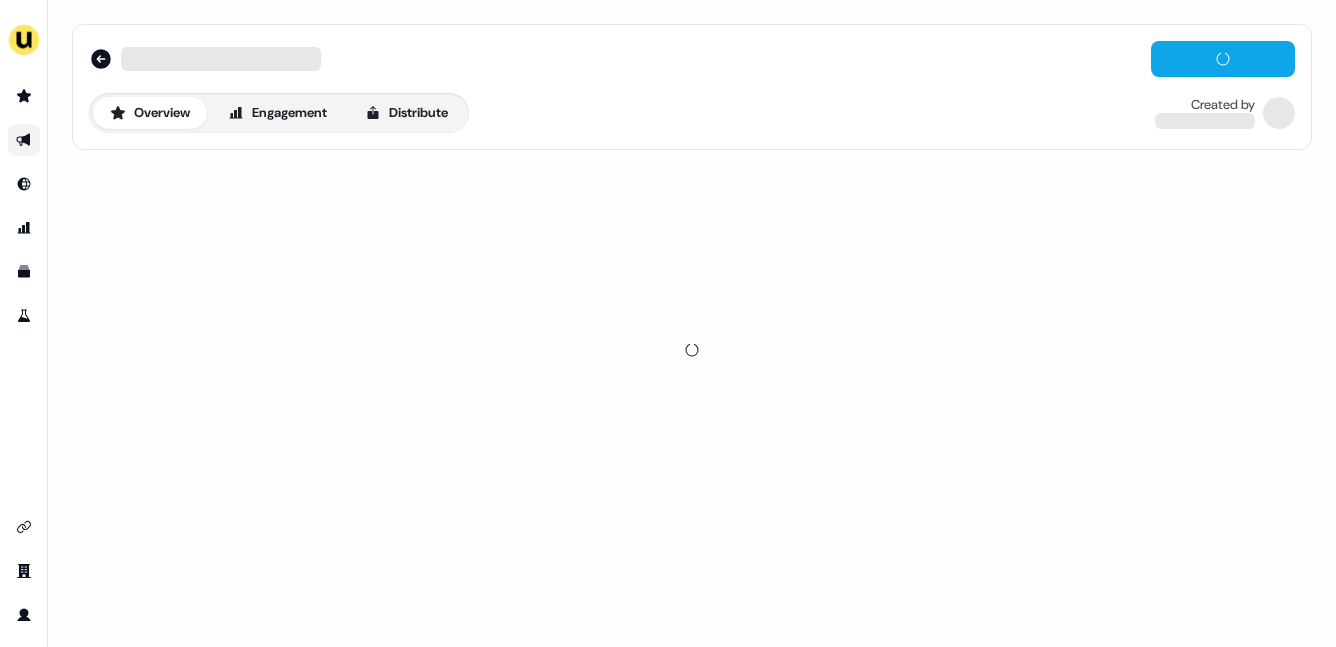 scroll, scrollTop: 0, scrollLeft: 0, axis: both 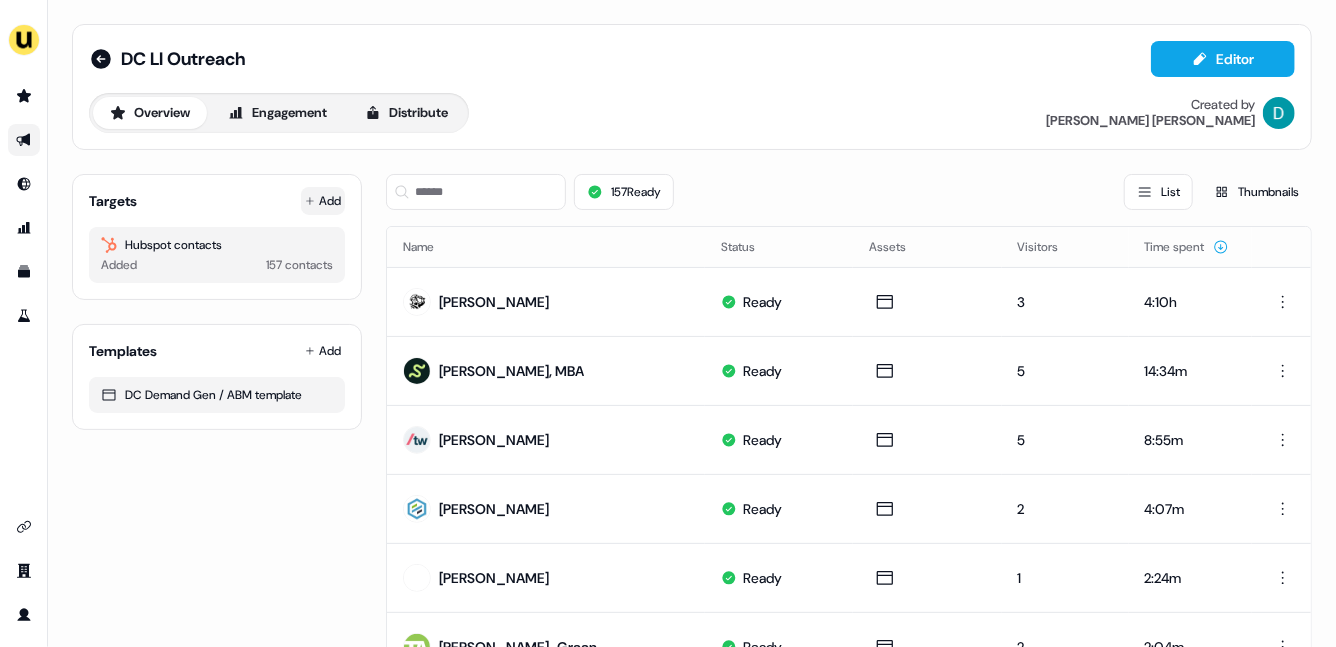 click 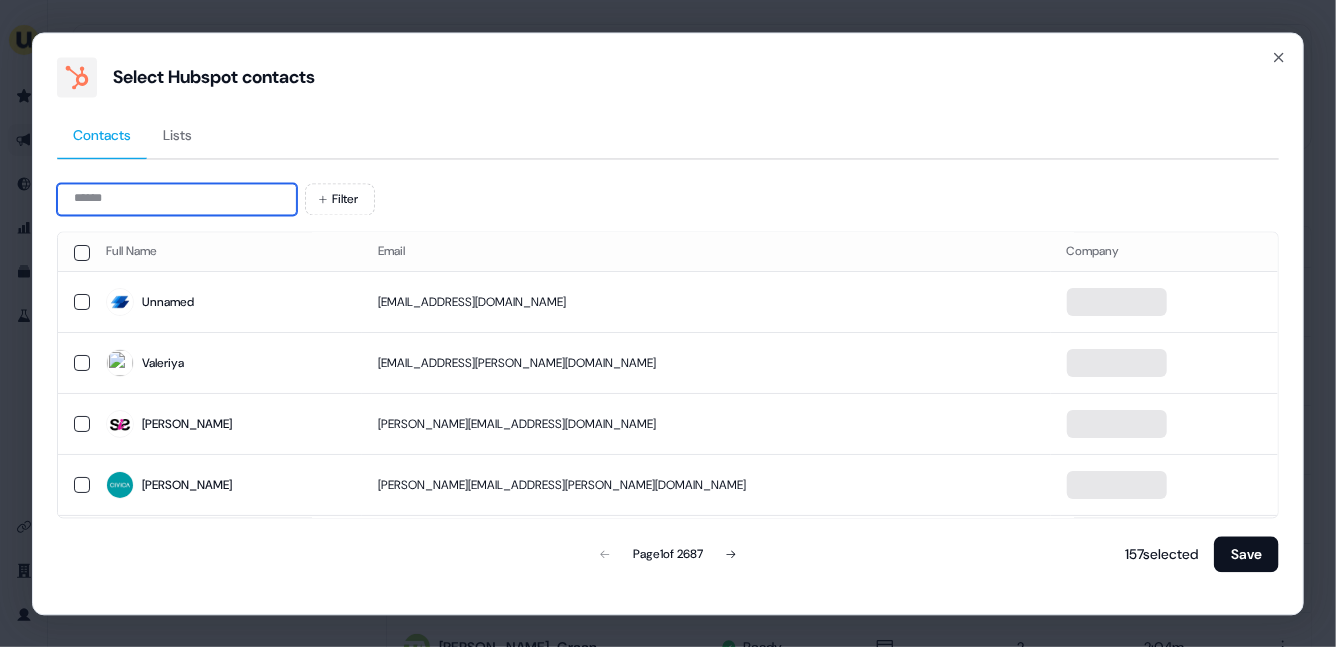 click at bounding box center [177, 199] 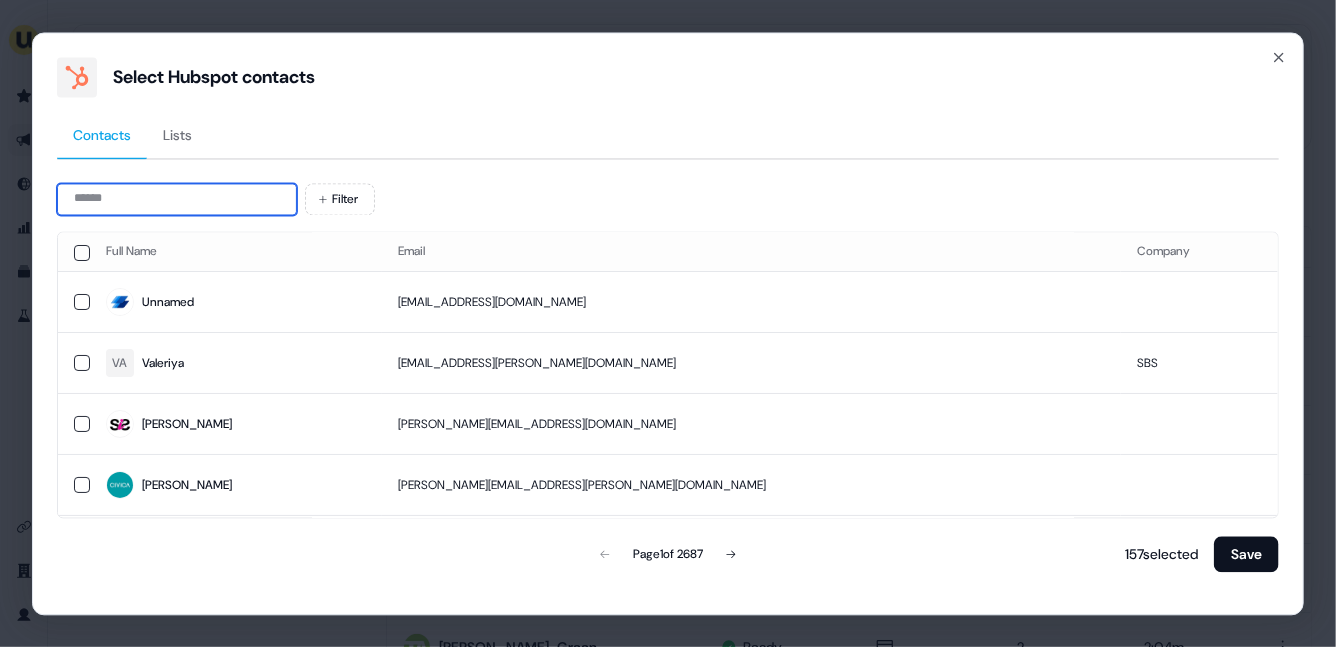 paste on "**********" 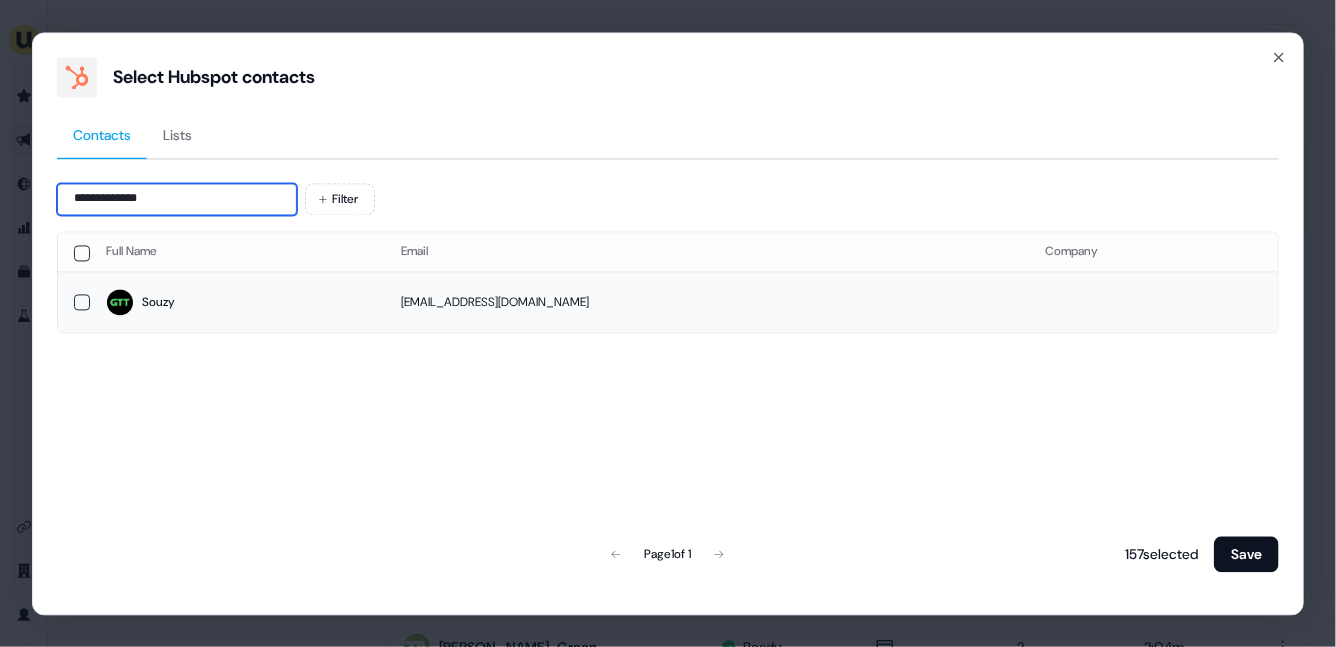 type on "**********" 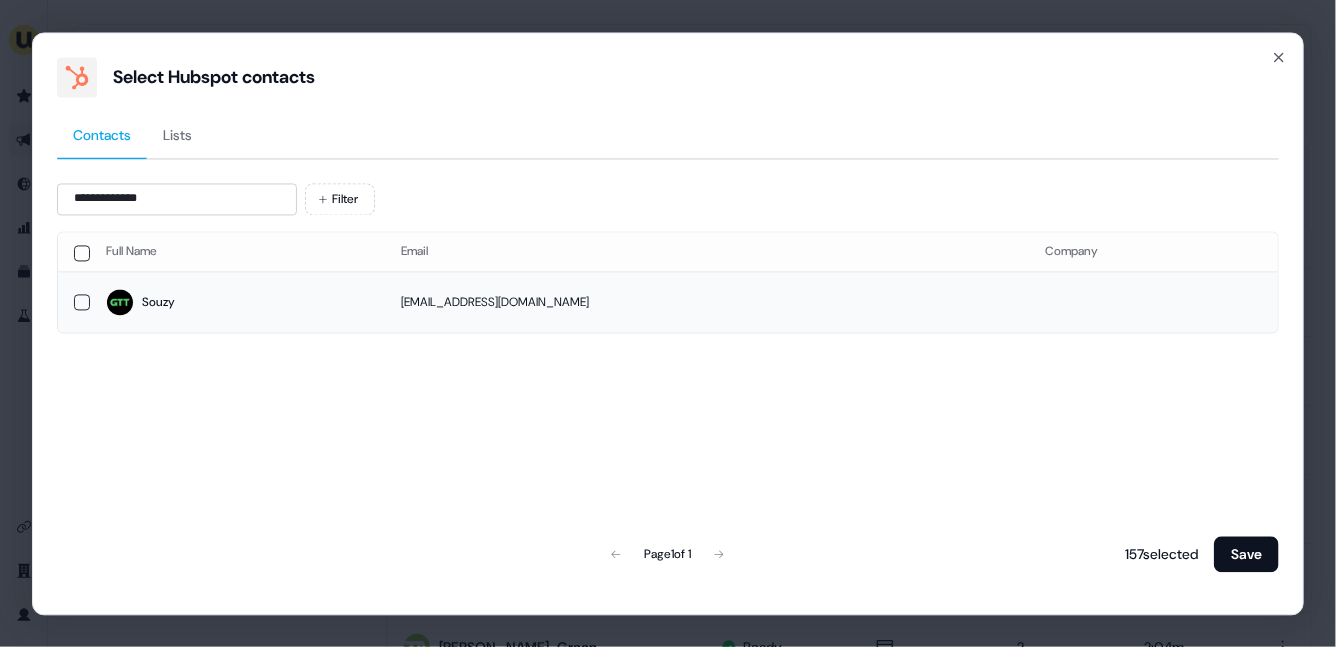 click on "Souzy" at bounding box center (238, 303) 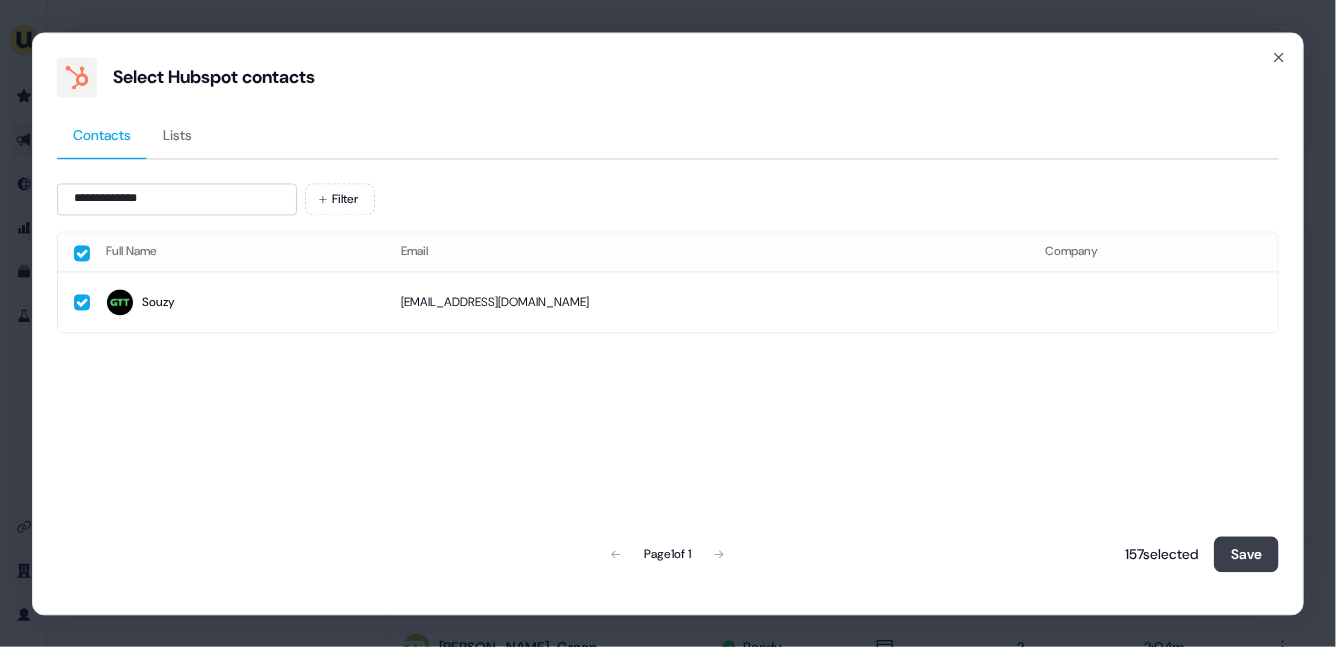 click on "Save" at bounding box center (1246, 554) 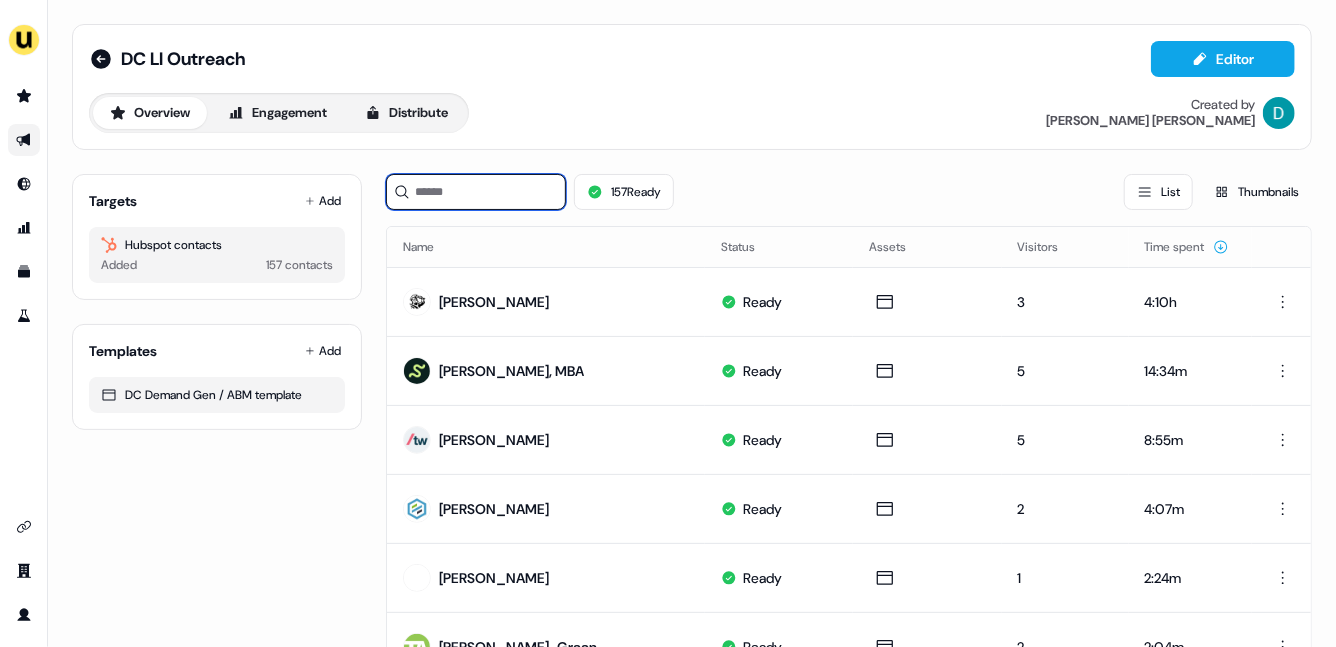 click at bounding box center (476, 192) 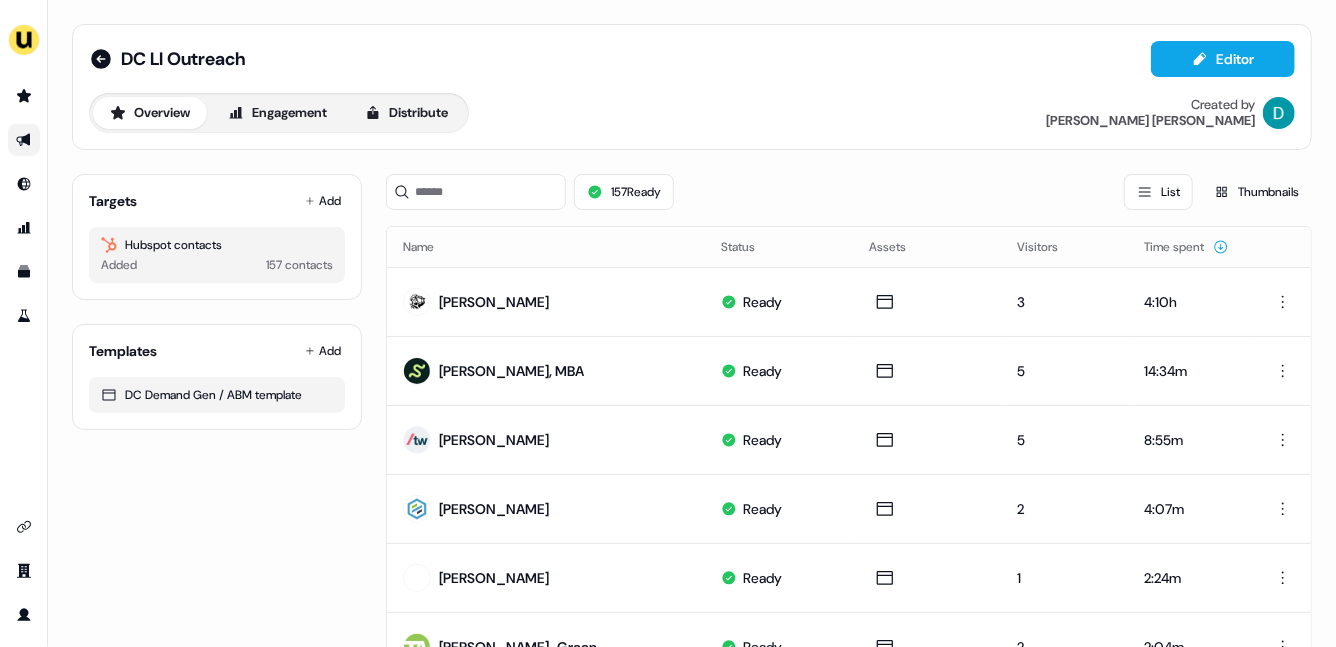 click on "Targets Add Hubspot   contacts Added 157   contacts" at bounding box center (217, 237) 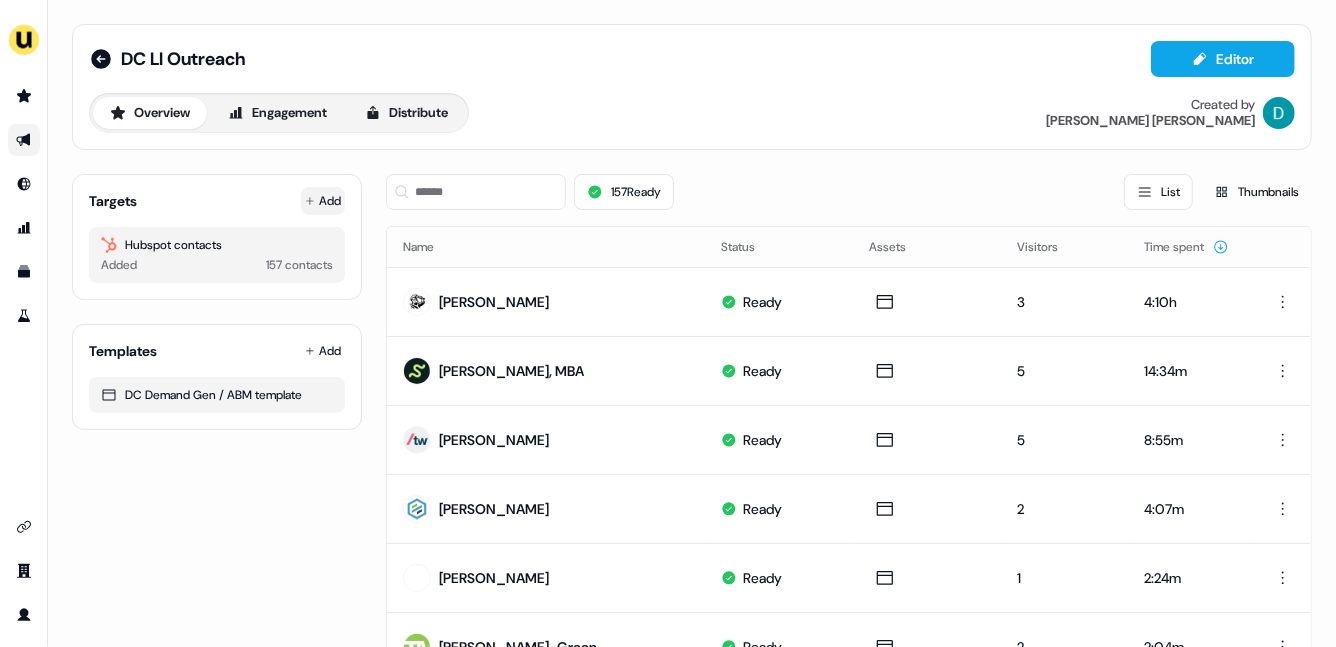 click on "Add" at bounding box center [323, 201] 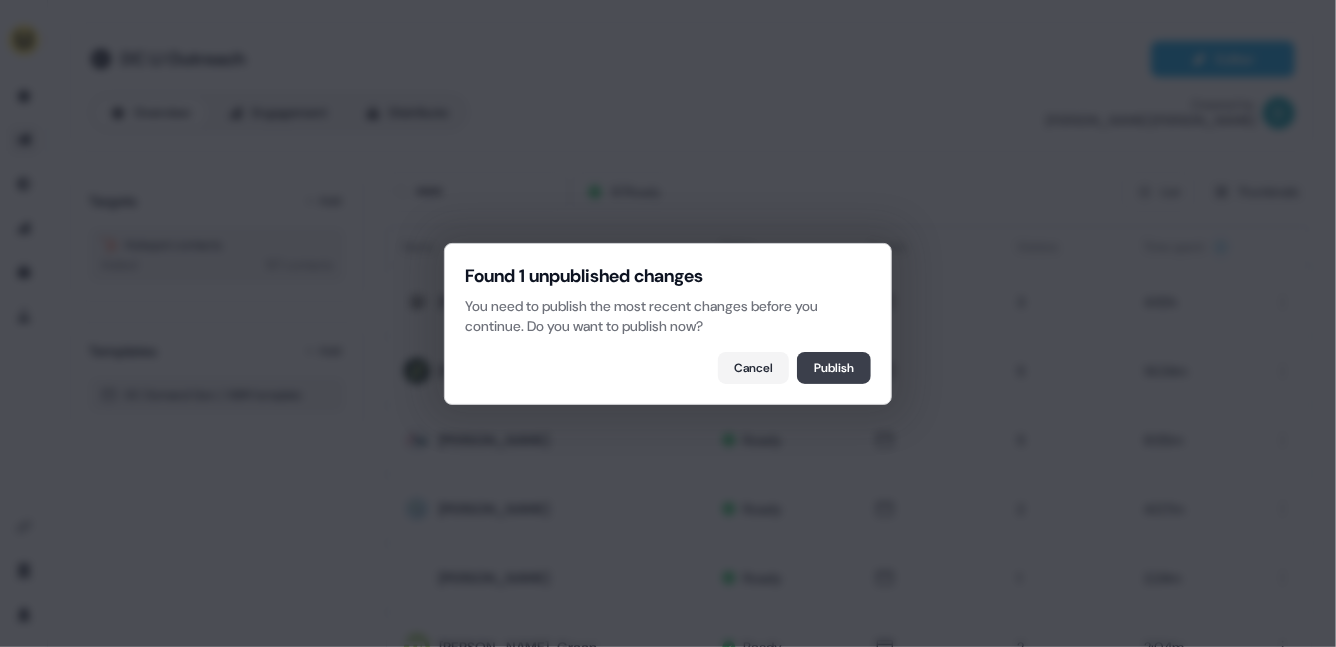 click on "Publish" at bounding box center (834, 368) 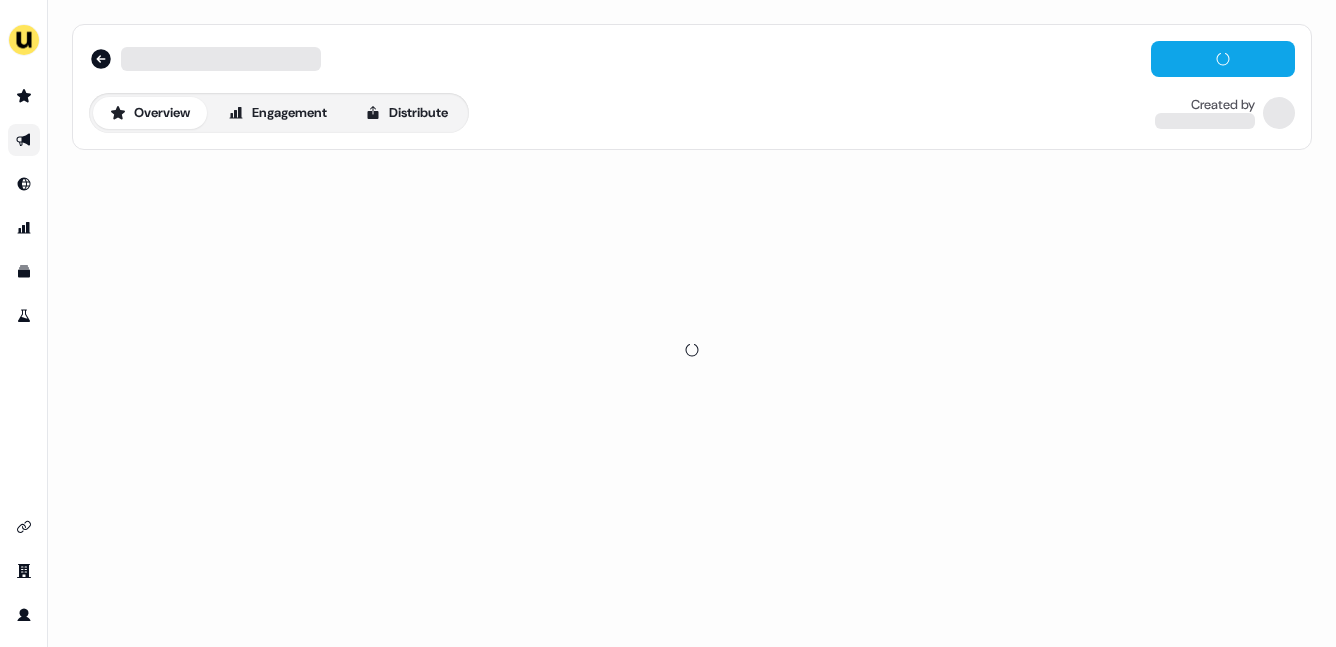 scroll, scrollTop: 0, scrollLeft: 0, axis: both 